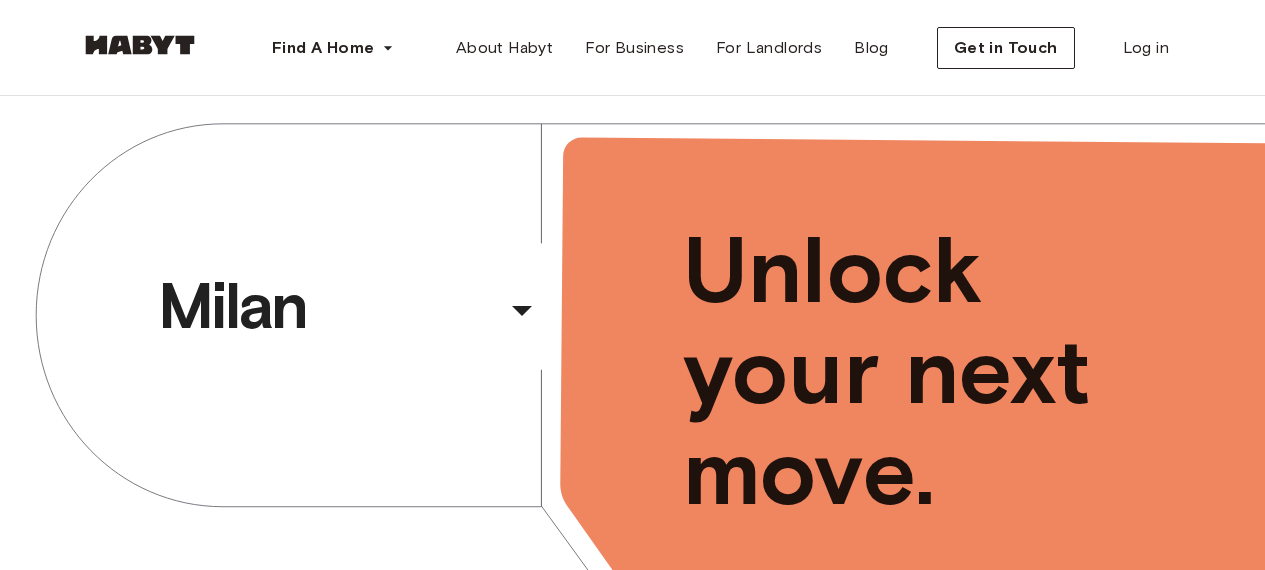 scroll, scrollTop: 0, scrollLeft: 0, axis: both 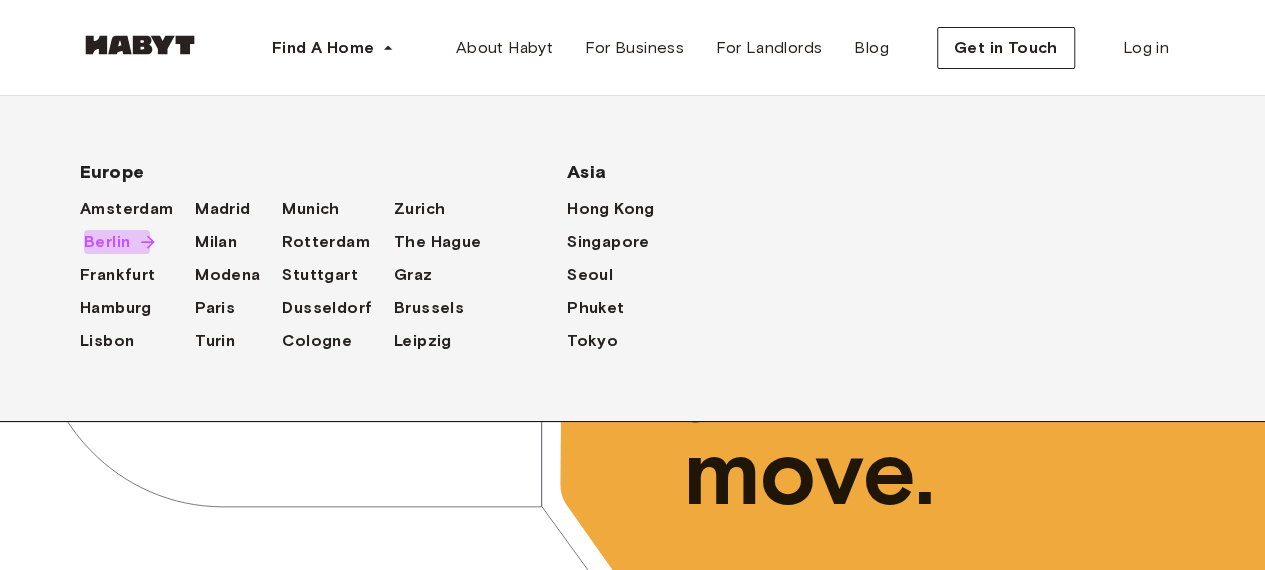 click on "Berlin" at bounding box center (107, 242) 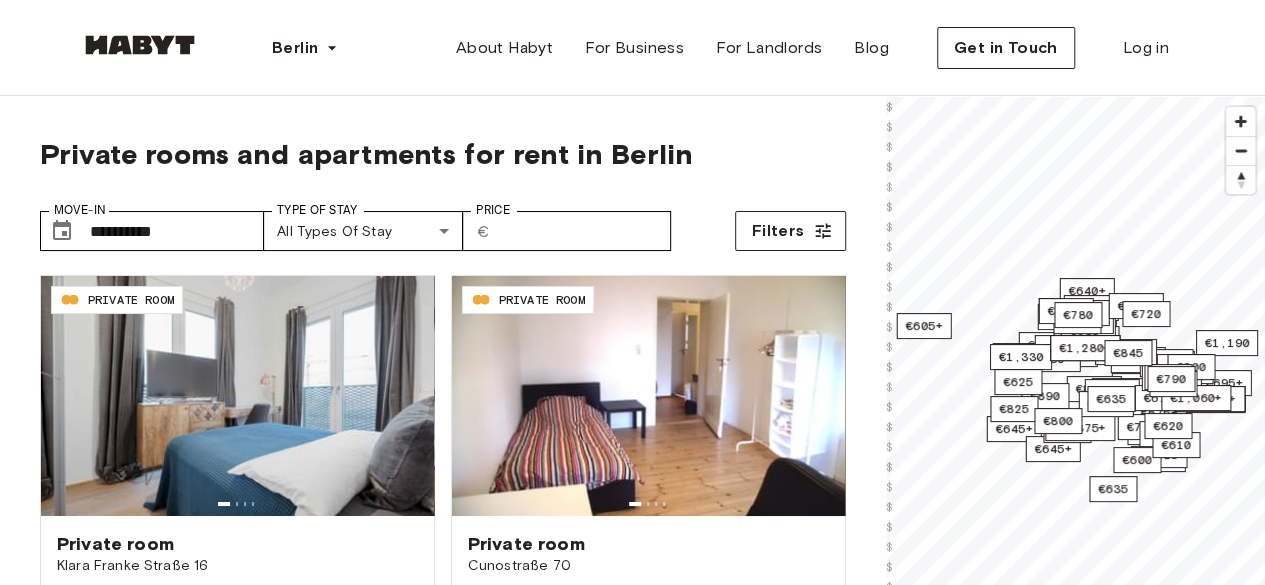 click on "**********" at bounding box center (443, 478) 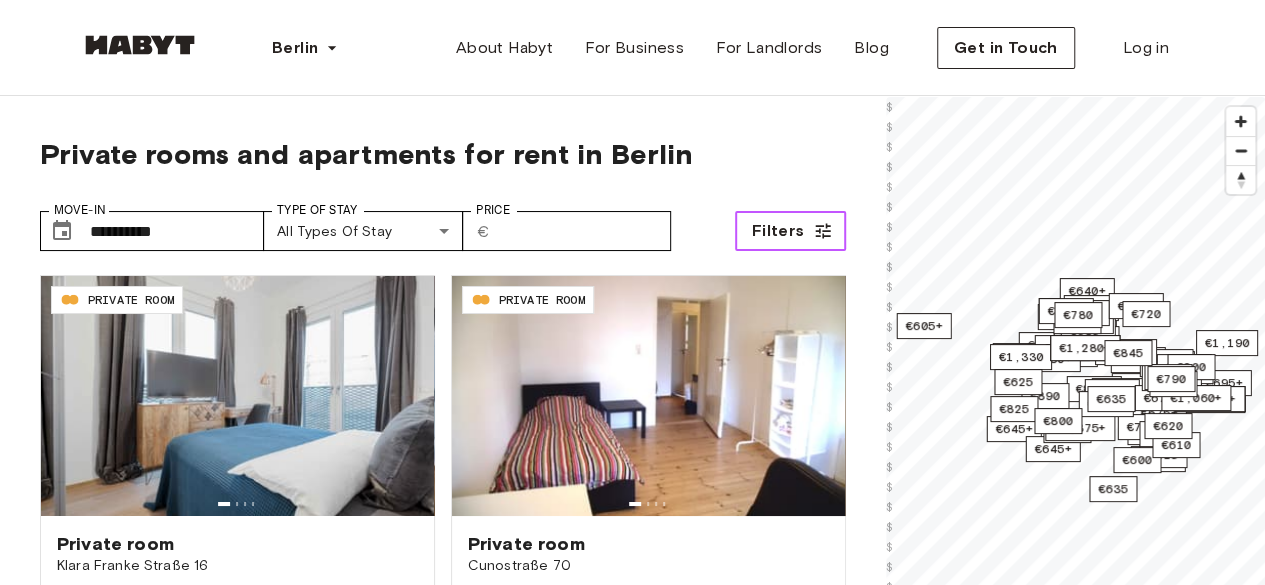 click on "Filters" at bounding box center (790, 231) 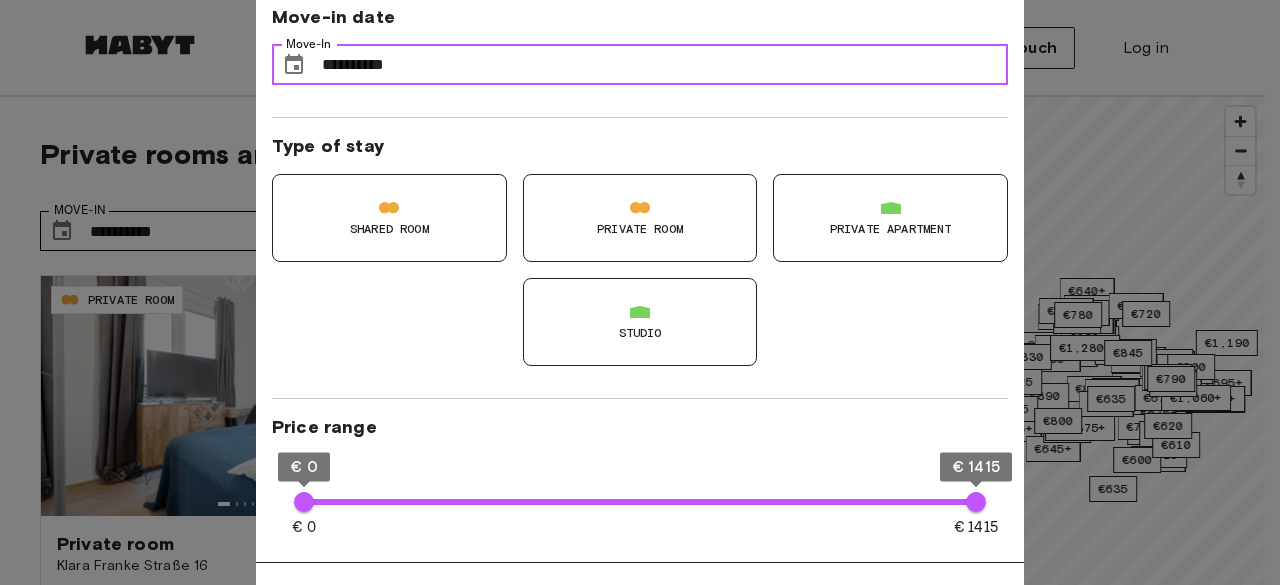 click on "**********" at bounding box center [665, 65] 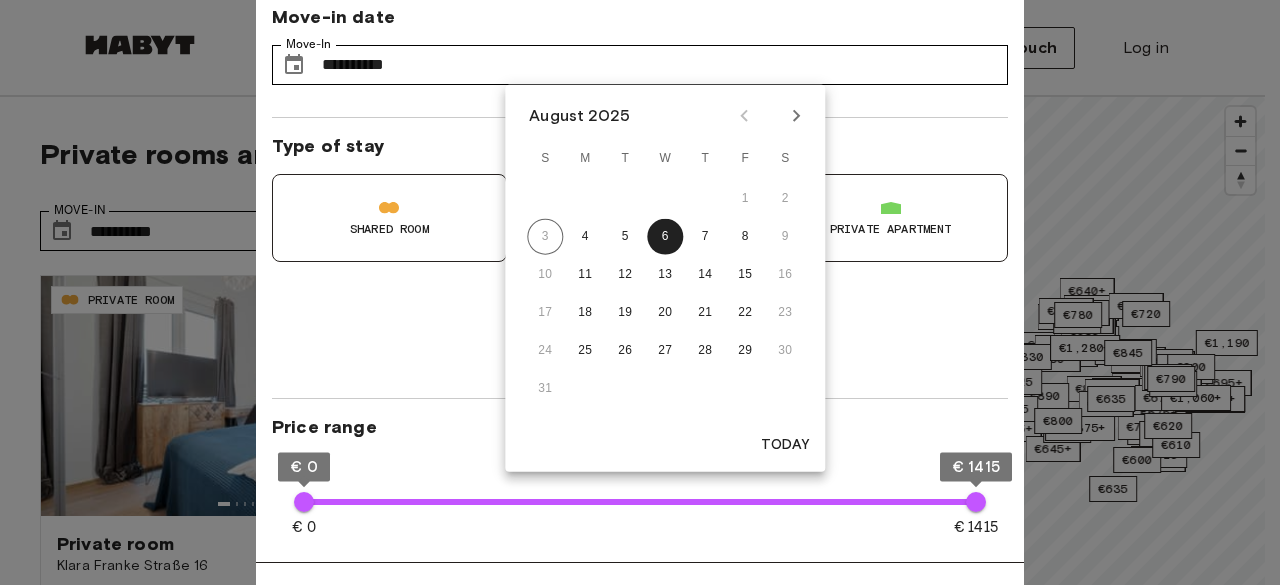 click 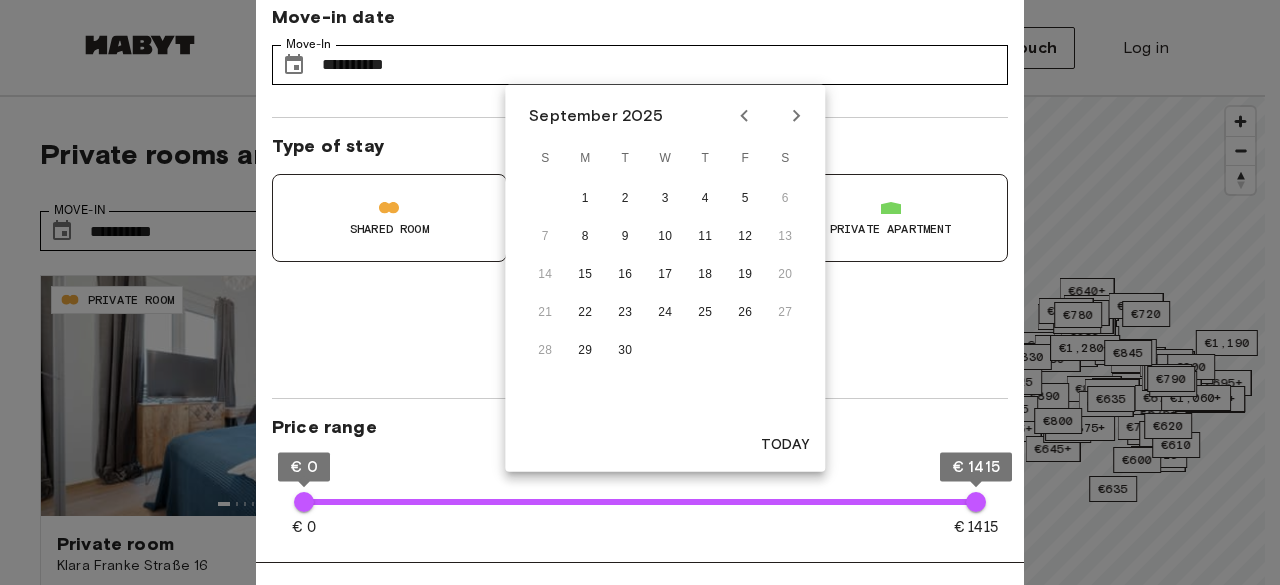 click 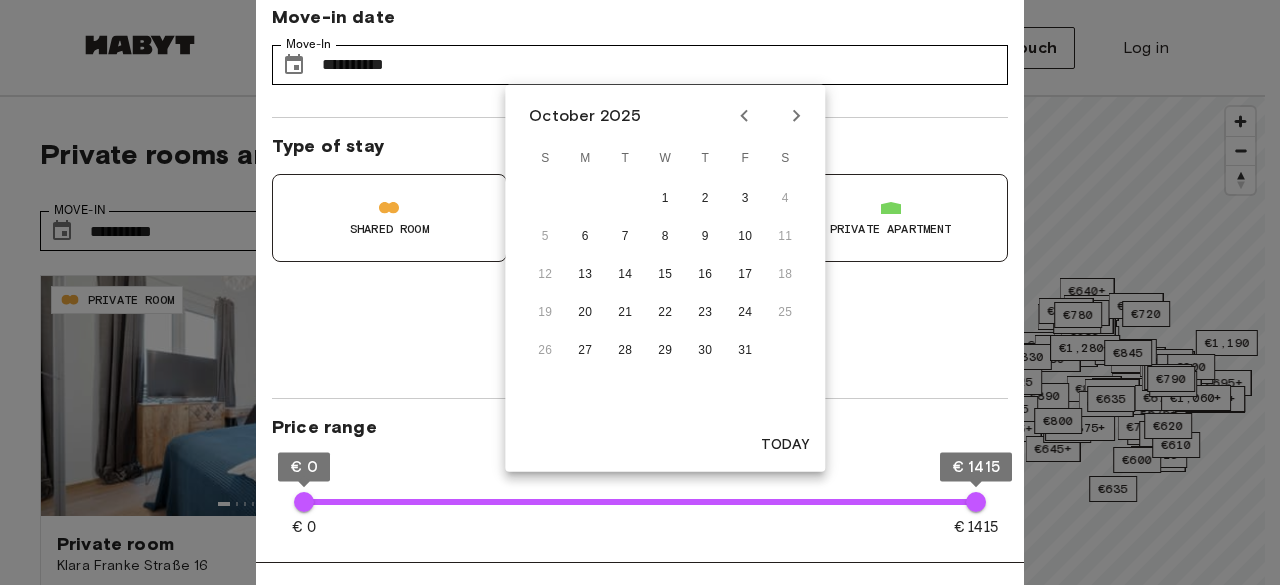 click on "October 2025 S M T W T F S 1 2 3 4 5 6 7 8 9 10 11 12 13 14 15 16 17 18 19 20 21 22 23 24 25 26 27 28 29 30 31" at bounding box center (665, 252) 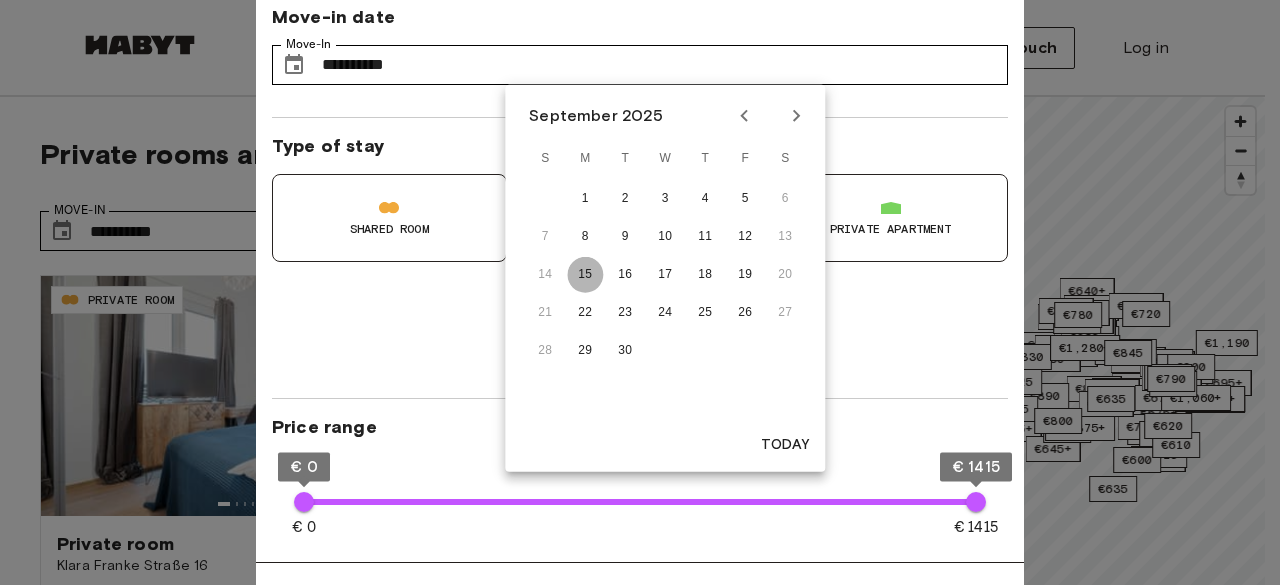 click on "15" at bounding box center [585, 275] 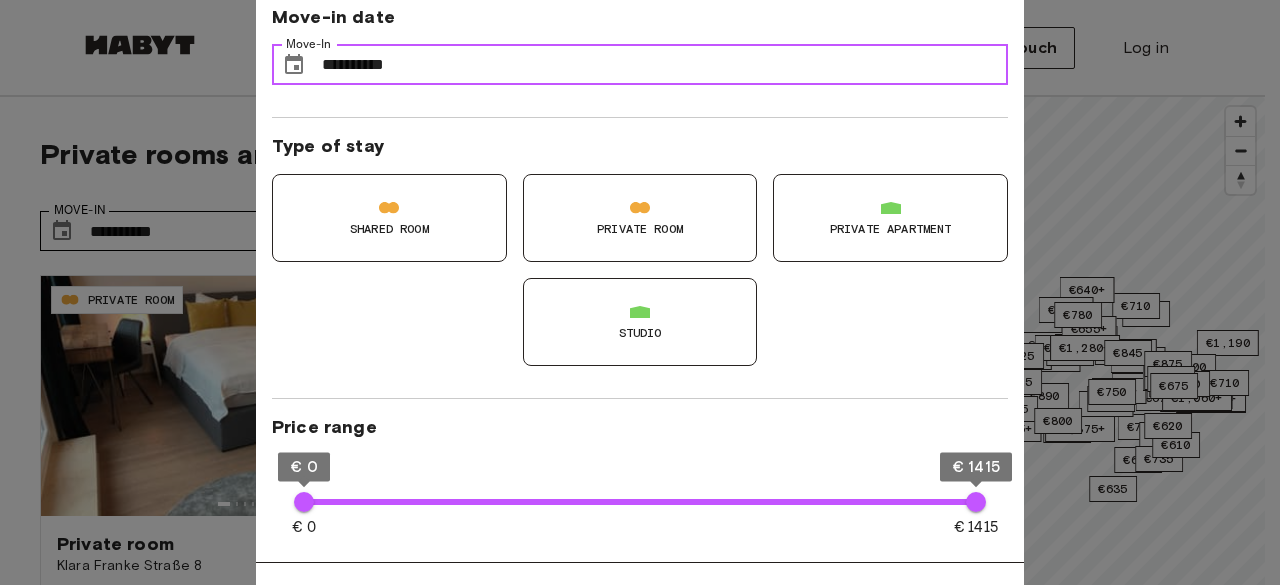 type on "**" 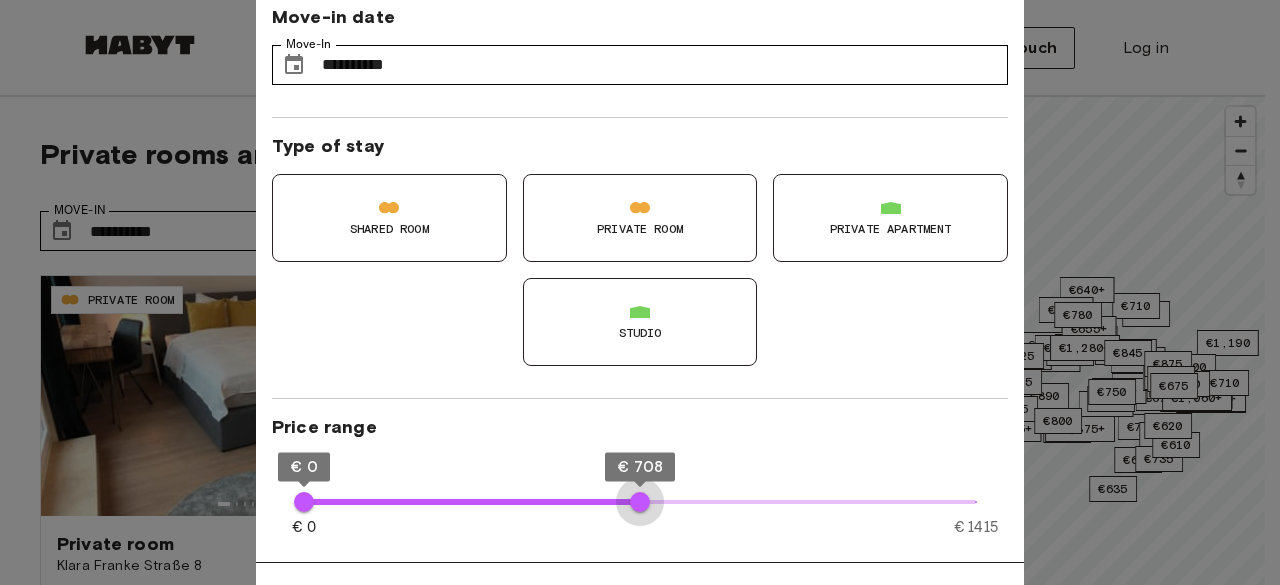 type on "***" 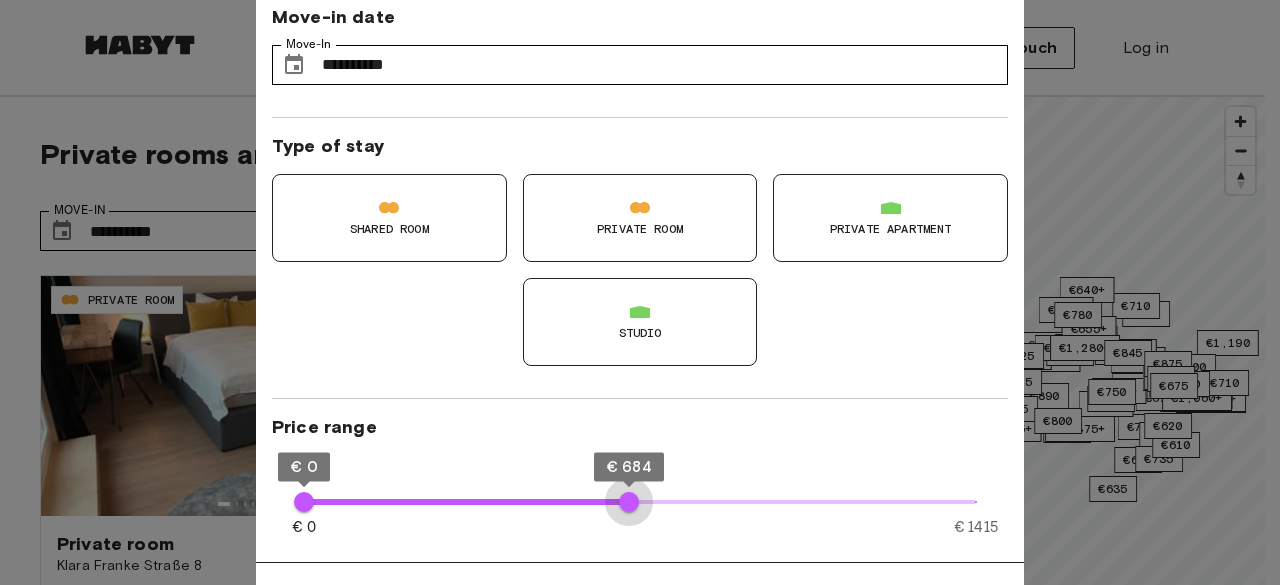 drag, startPoint x: 958, startPoint y: 503, endPoint x: 629, endPoint y: 534, distance: 330.45724 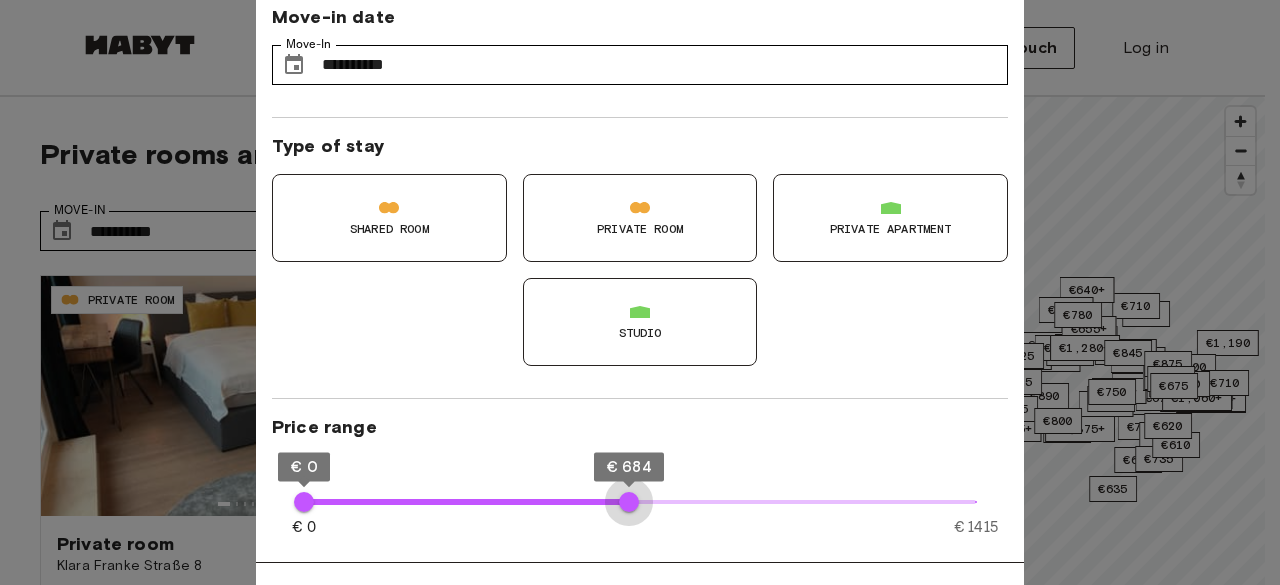 click on "€ 0 € 1415 € 0 € 684" at bounding box center [640, 499] 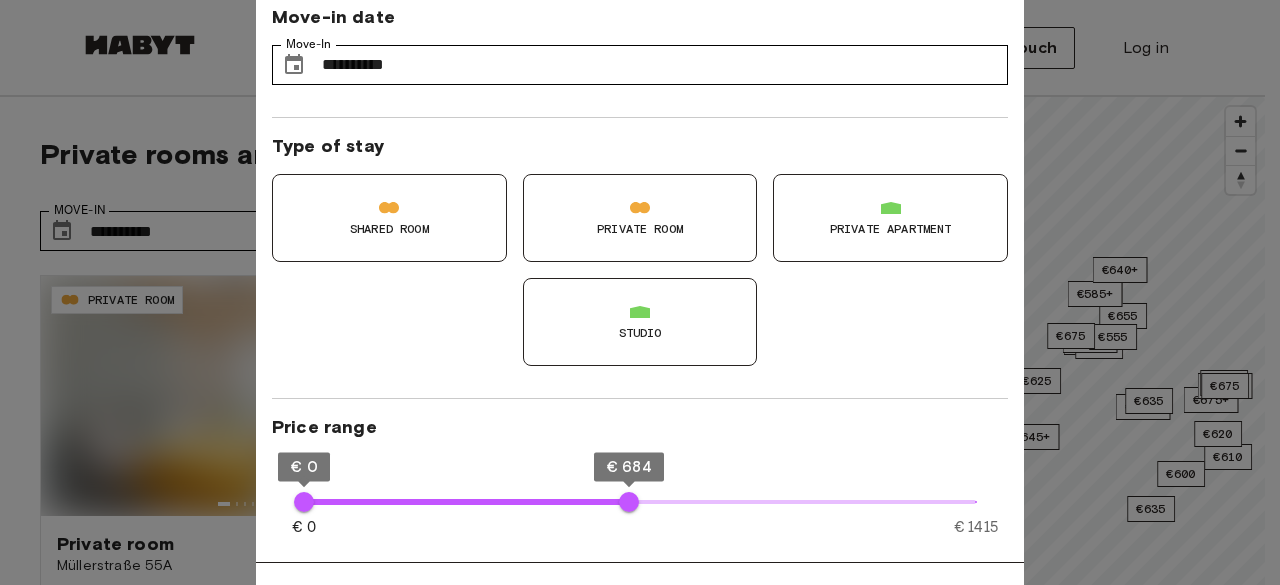 click at bounding box center (640, 292) 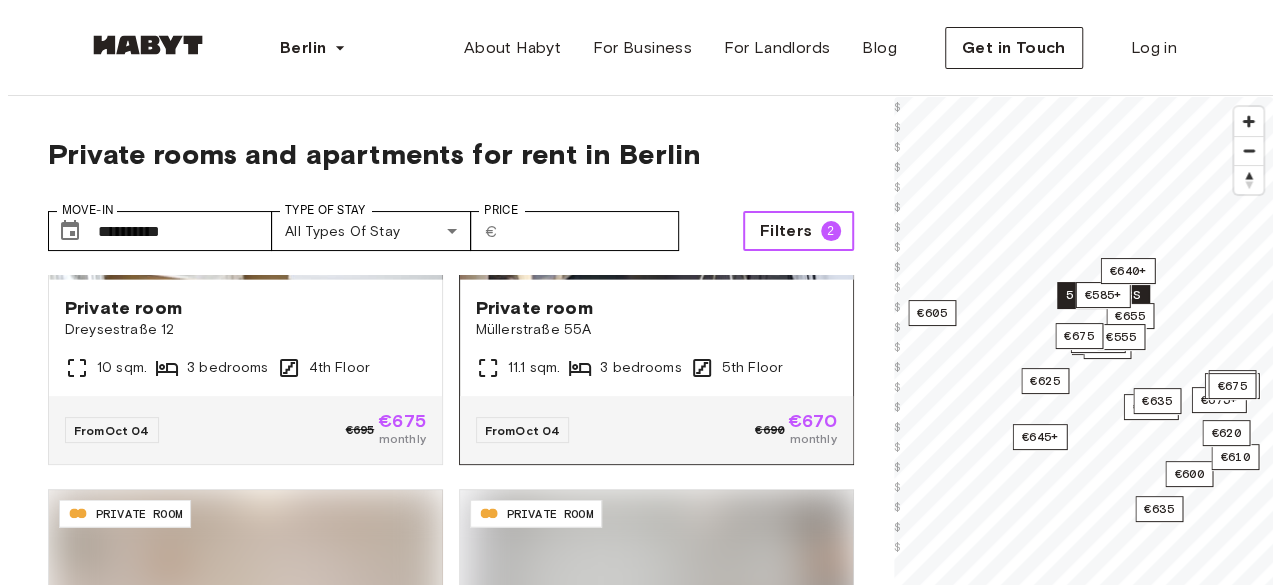 scroll, scrollTop: 2500, scrollLeft: 0, axis: vertical 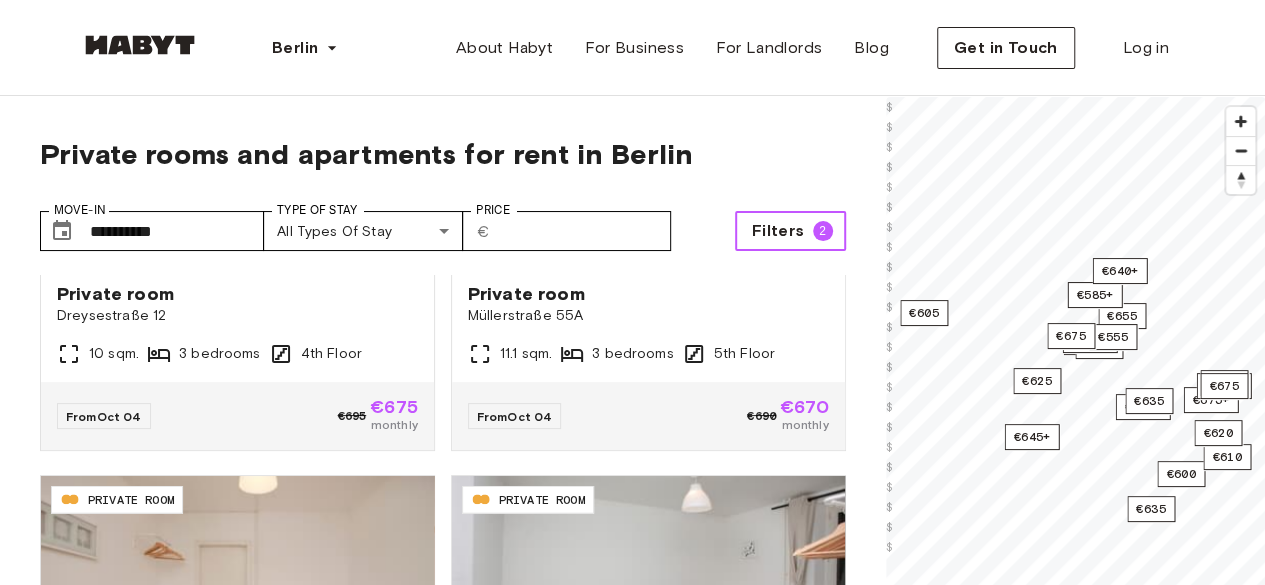 click on "Filters" at bounding box center (778, 231) 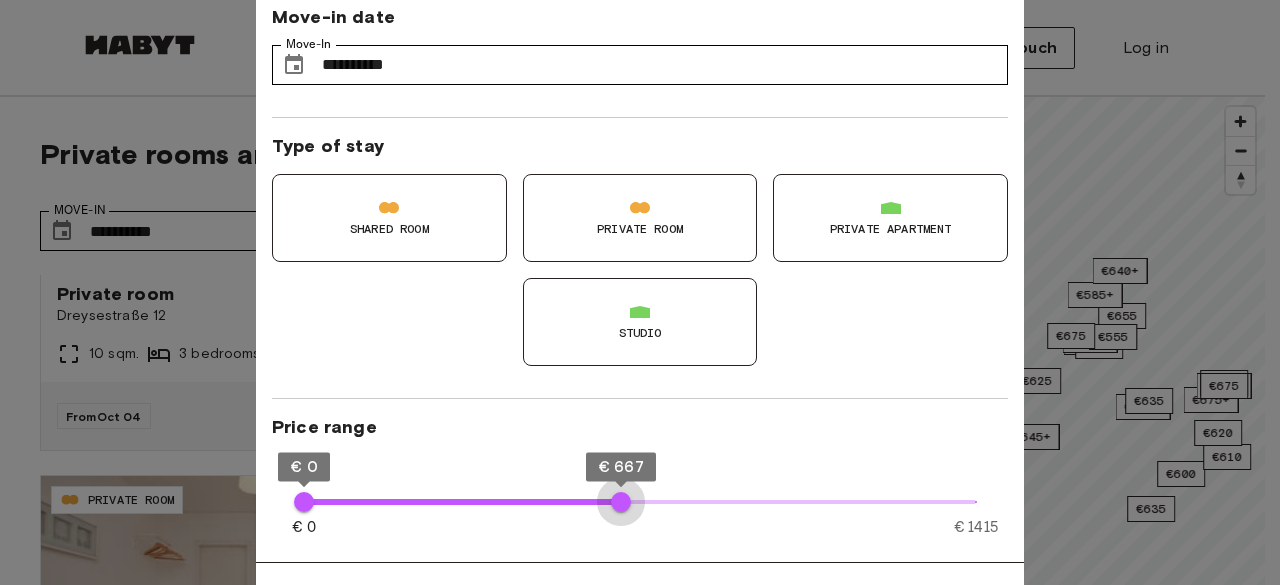 type on "***" 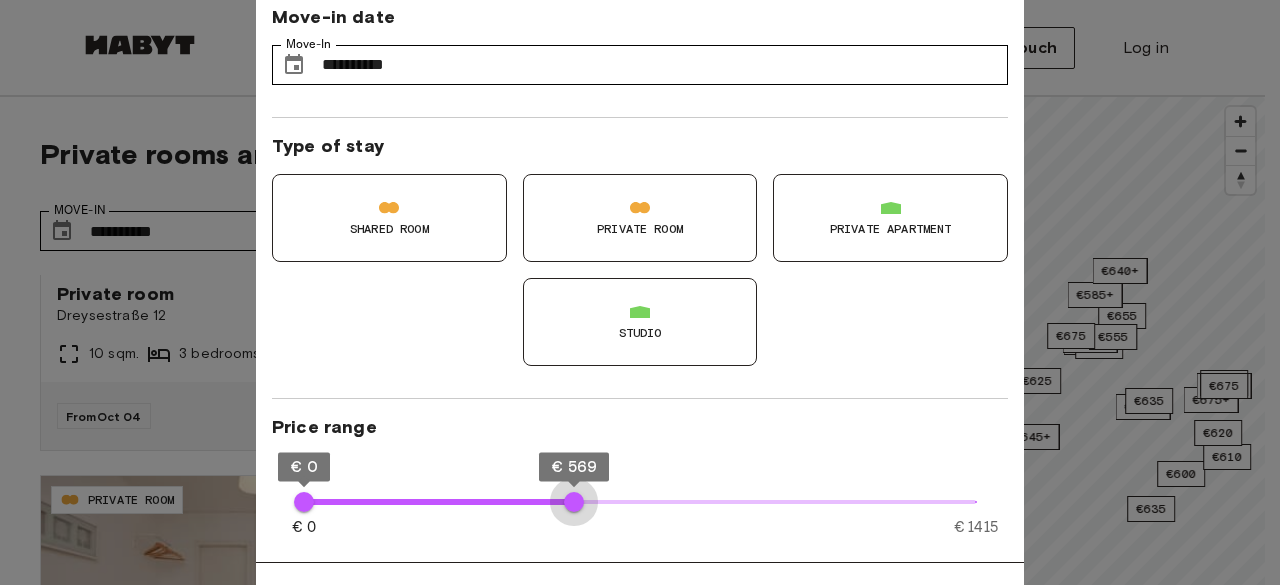 drag, startPoint x: 622, startPoint y: 507, endPoint x: 574, endPoint y: 513, distance: 48.373547 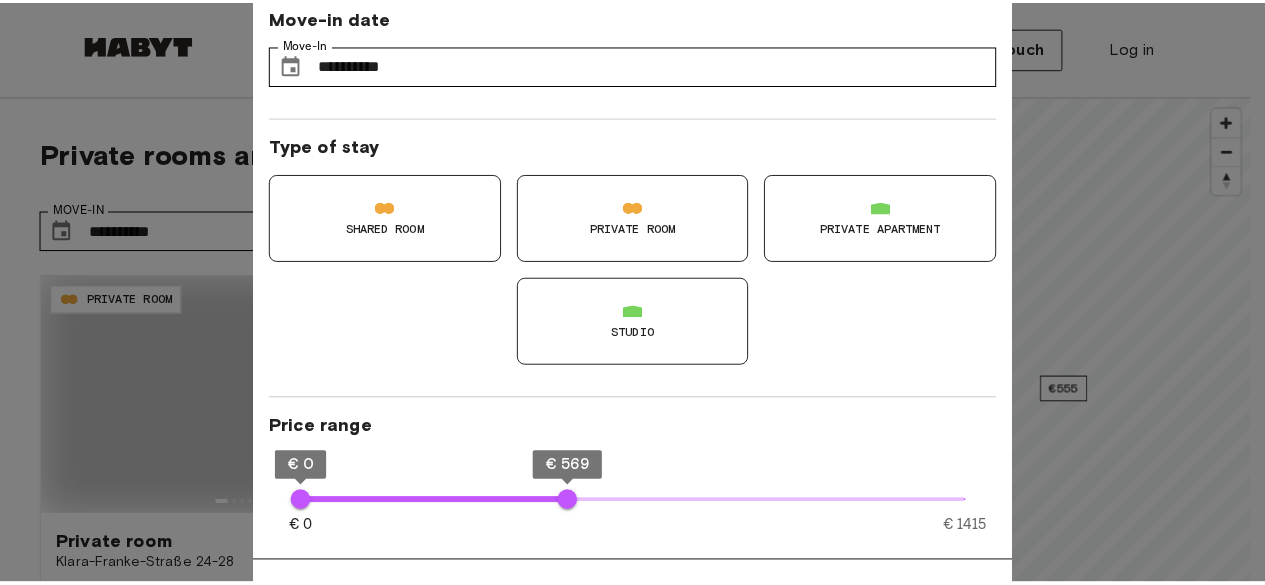 scroll, scrollTop: 0, scrollLeft: 0, axis: both 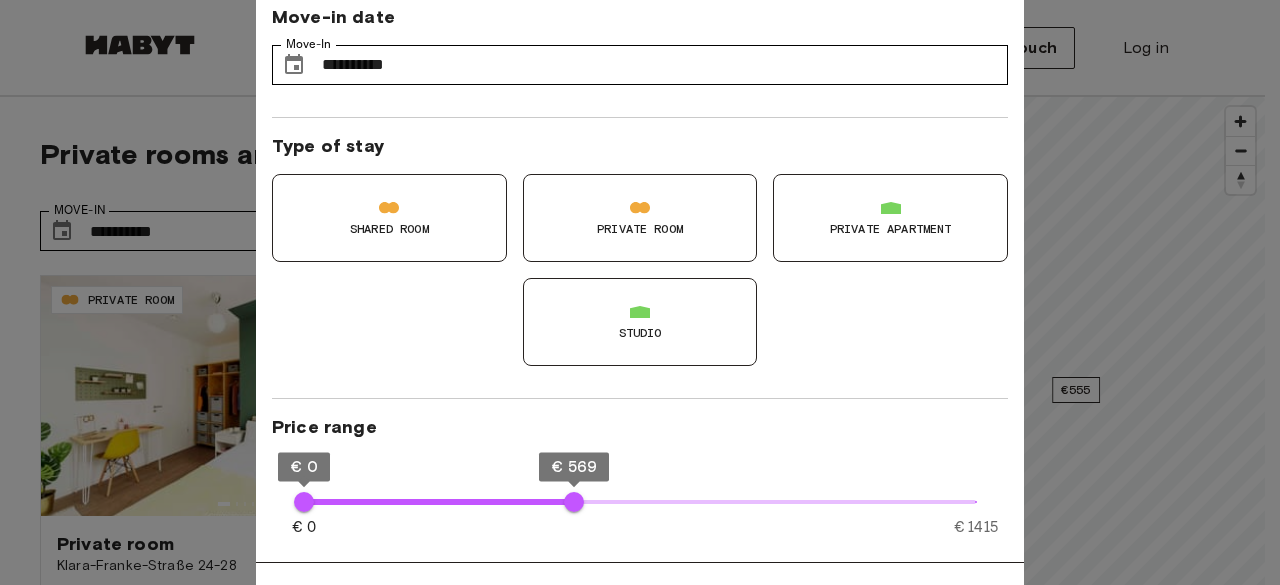 type on "**" 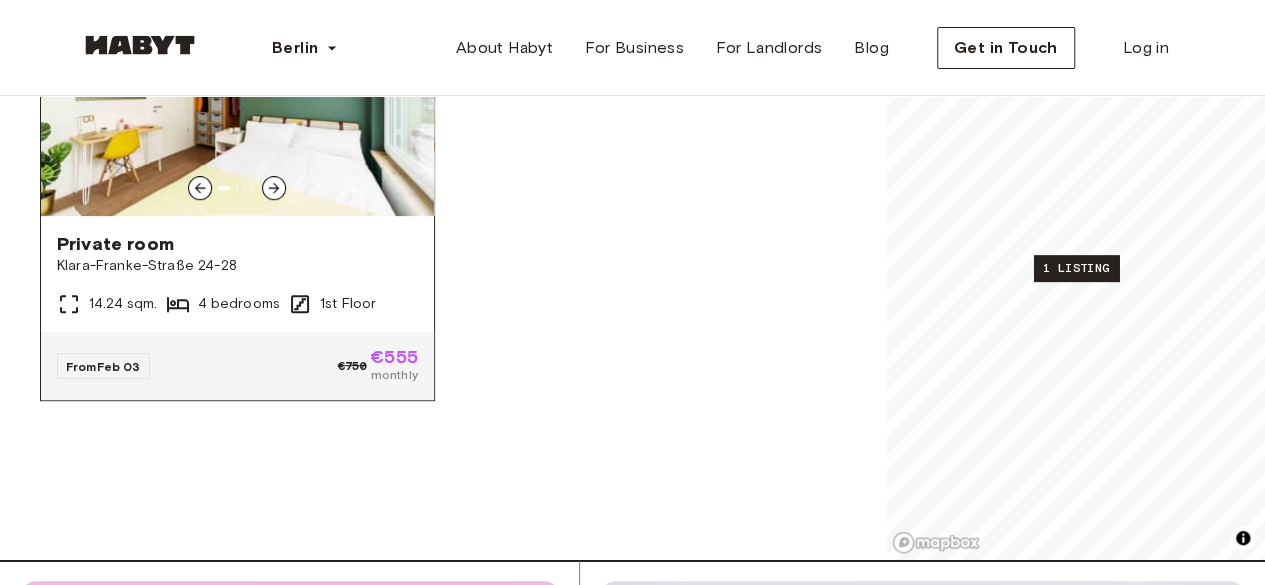 scroll, scrollTop: 100, scrollLeft: 0, axis: vertical 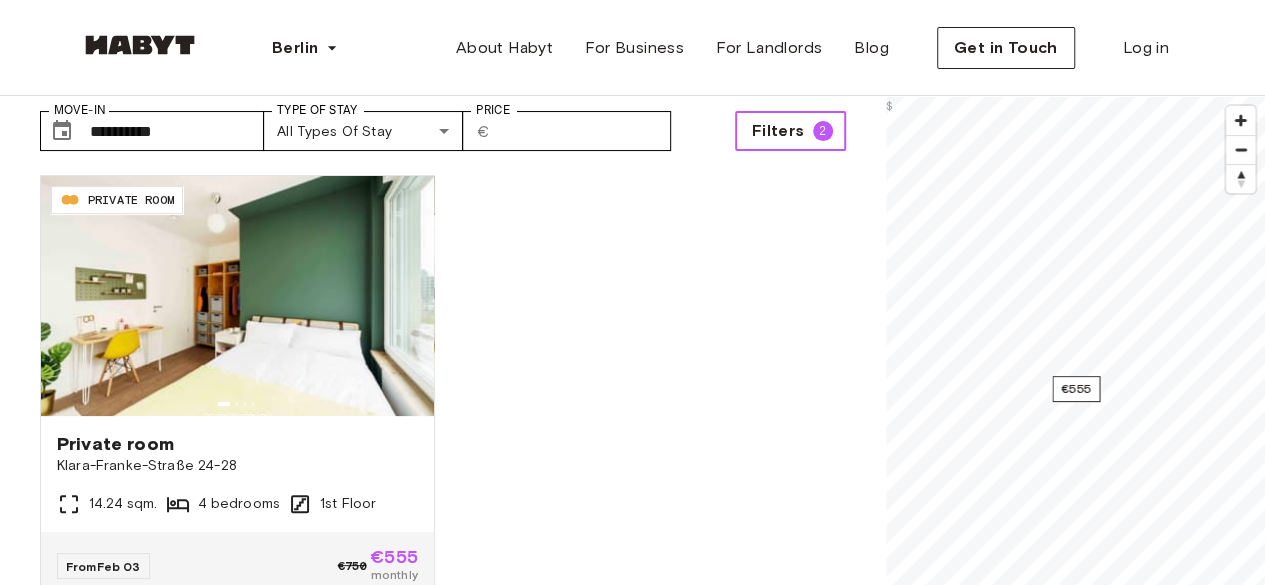 click on "Filters" at bounding box center [778, 131] 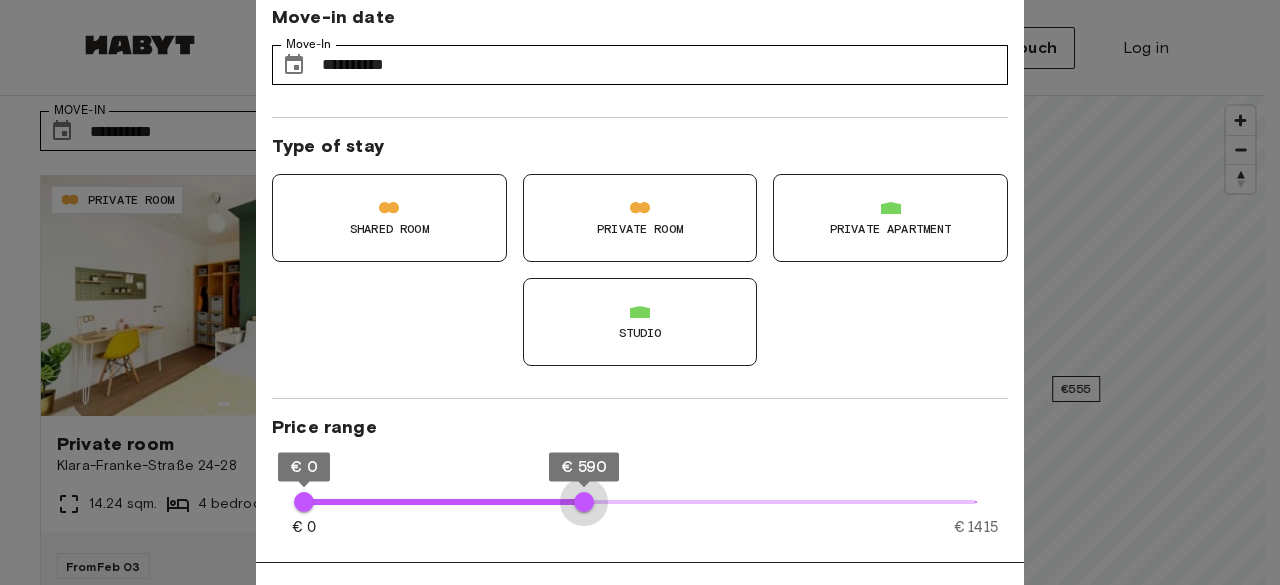 type on "***" 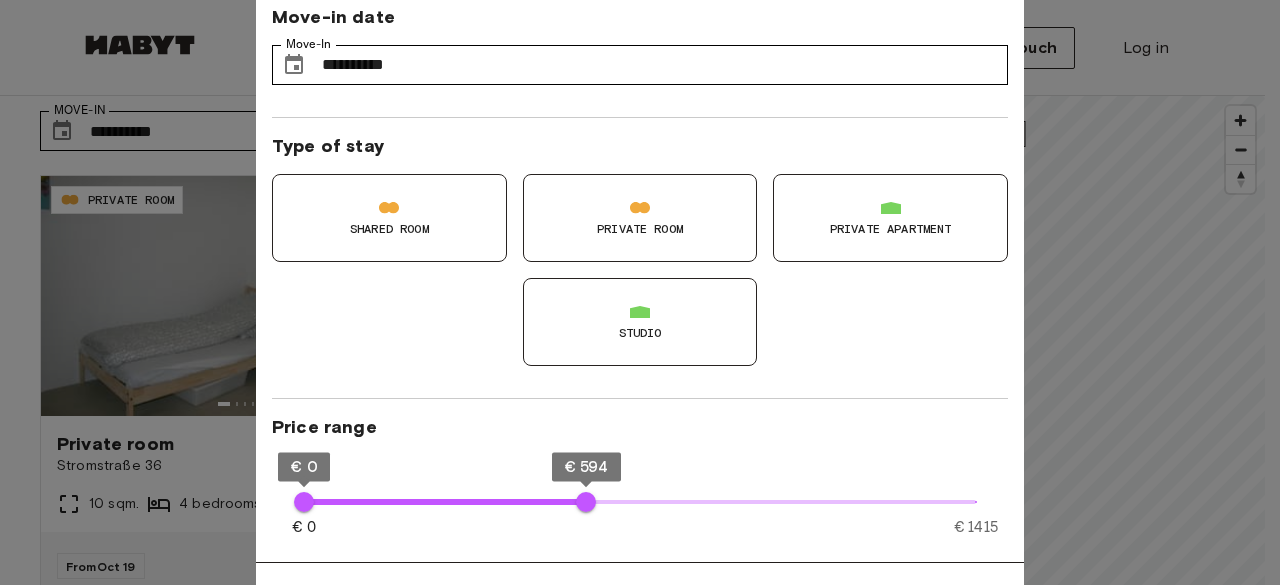 click at bounding box center (640, 292) 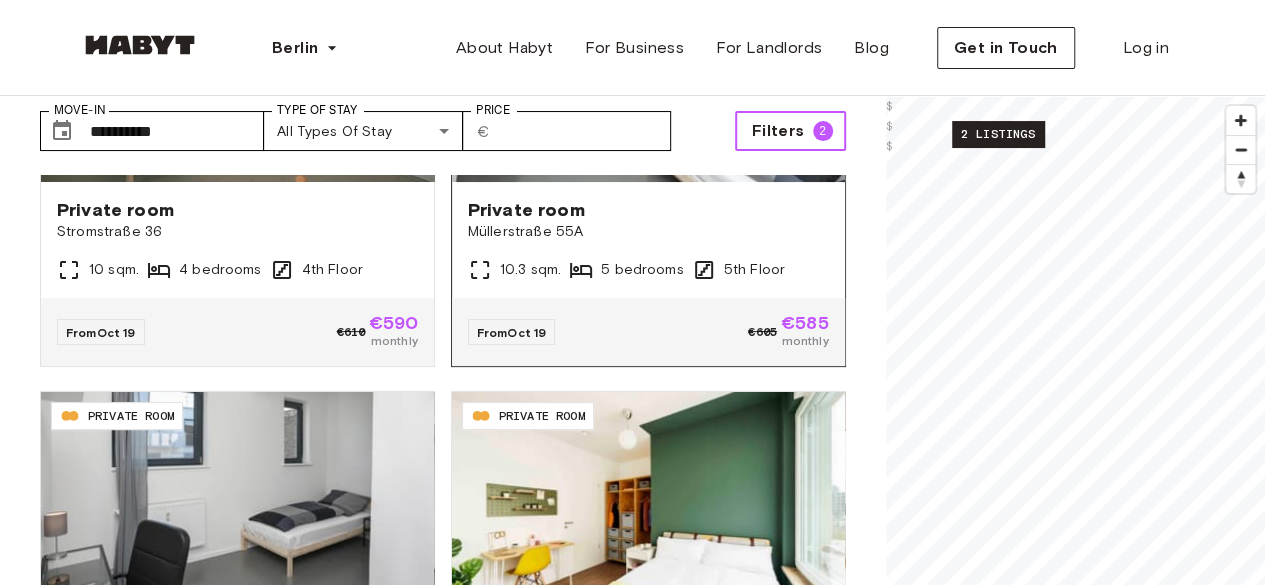 scroll, scrollTop: 344, scrollLeft: 0, axis: vertical 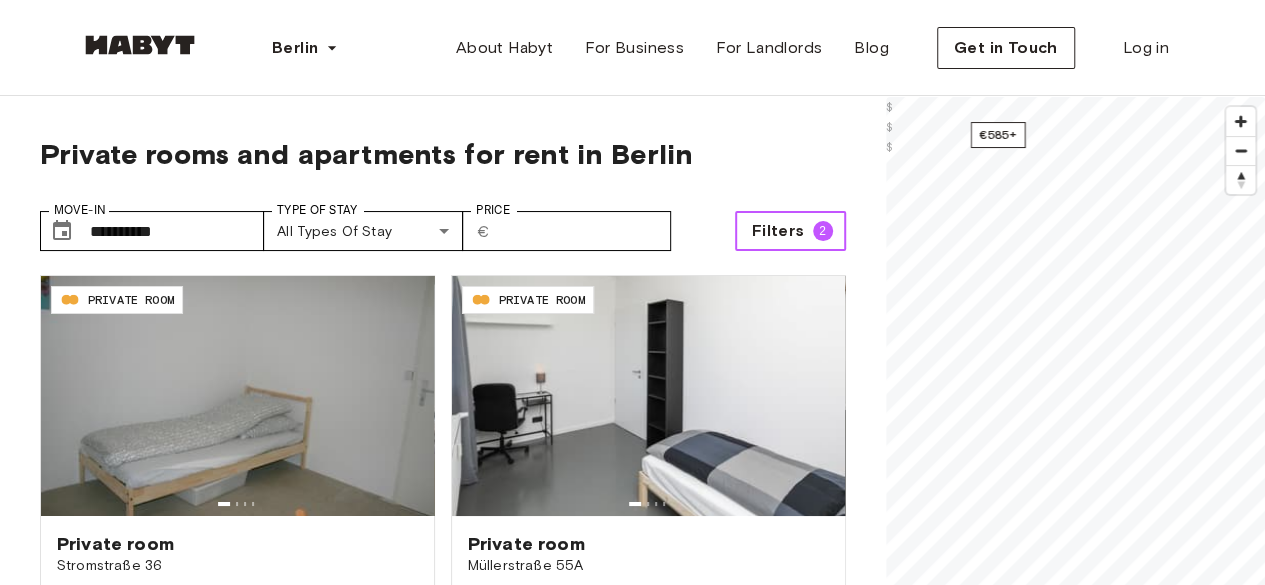 click on "Filters" at bounding box center [778, 231] 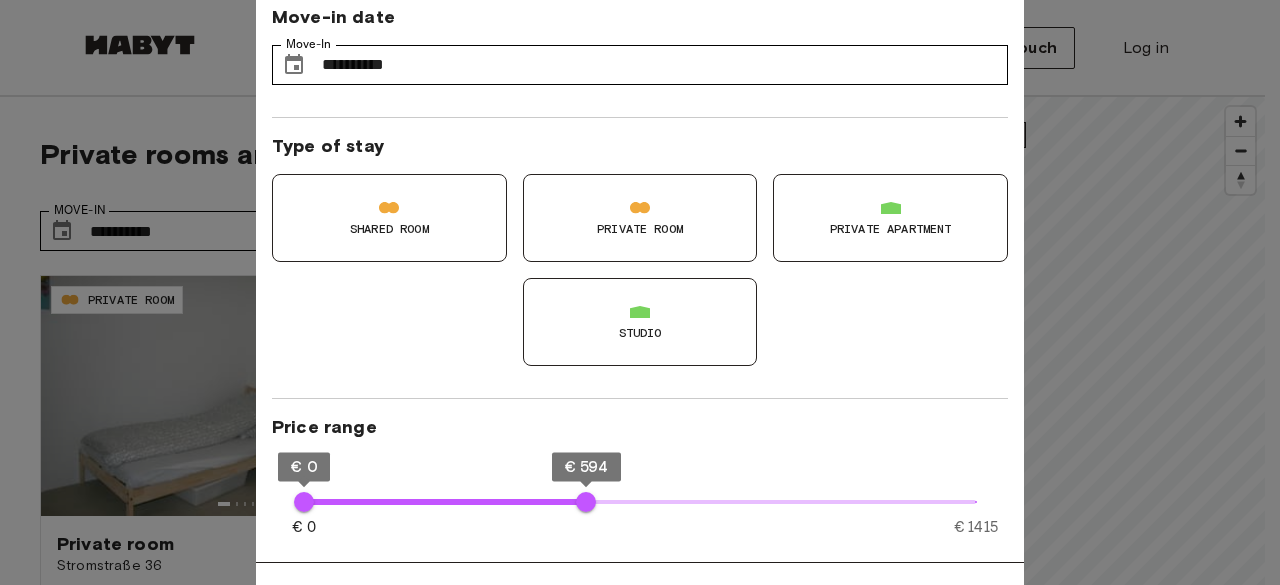 type on "***" 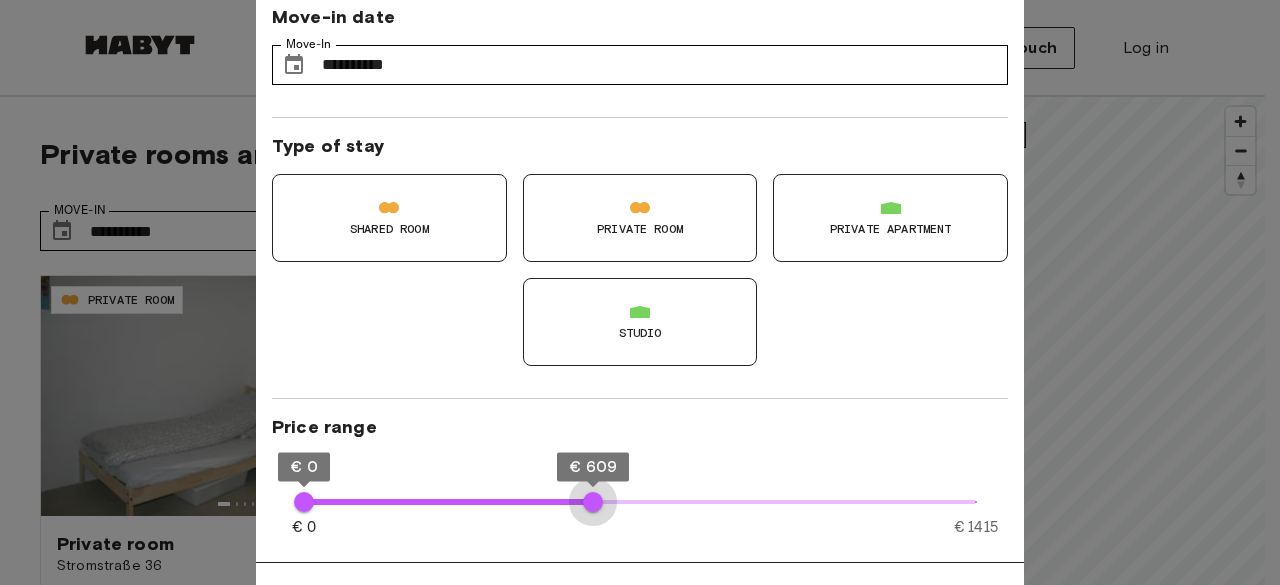 click on "€ 609" at bounding box center [593, 502] 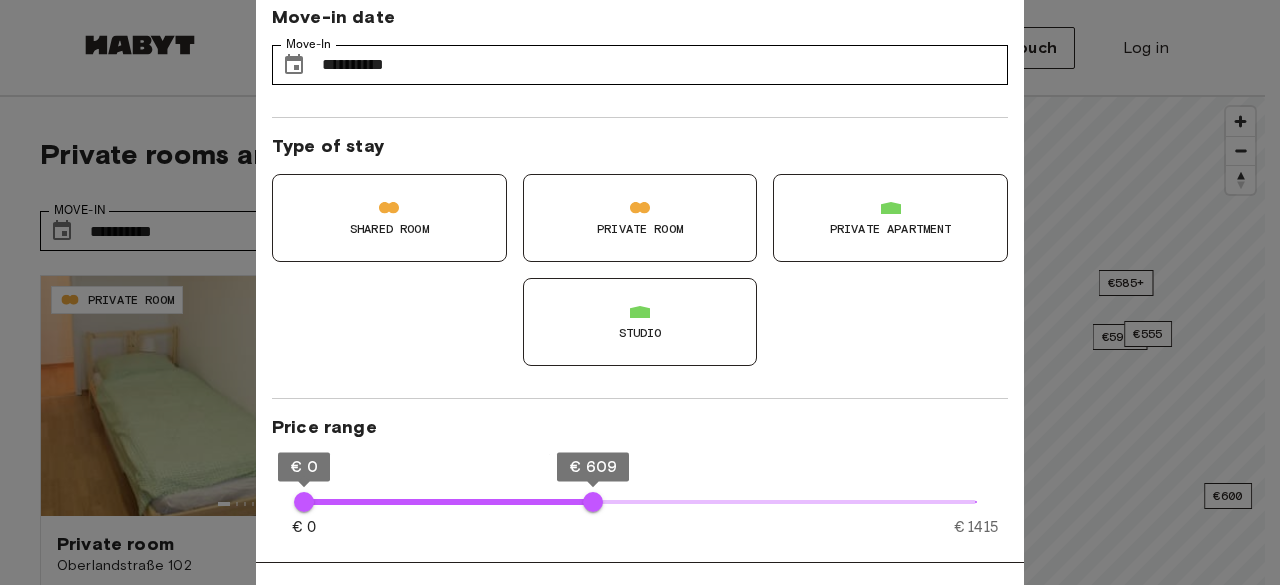type on "**" 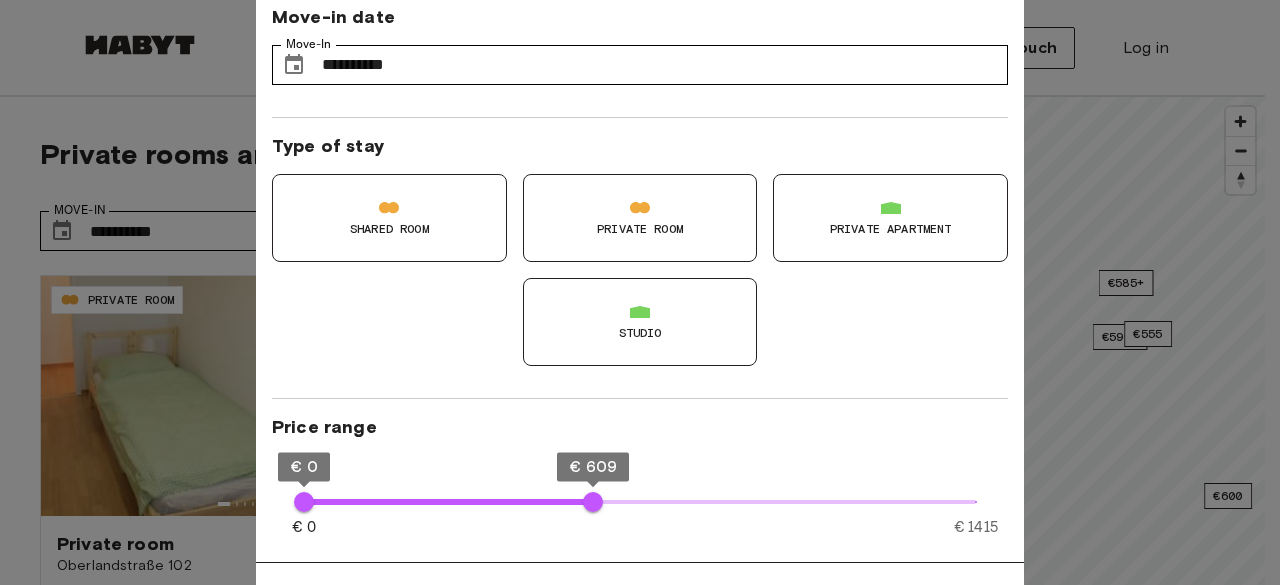 click at bounding box center (640, 292) 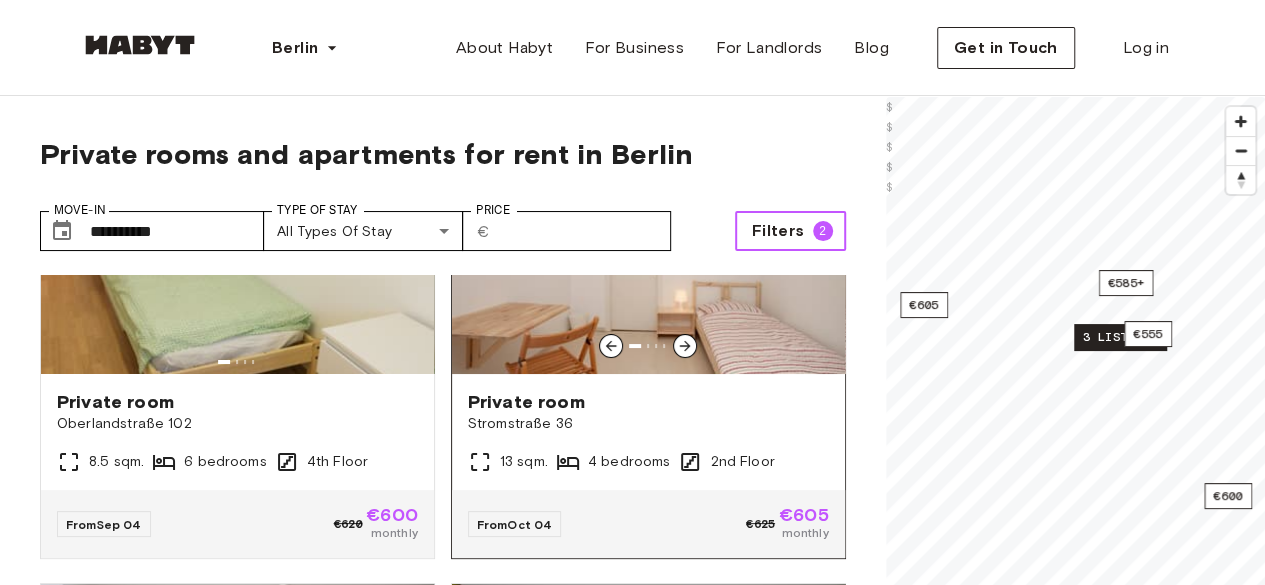 scroll, scrollTop: 100, scrollLeft: 0, axis: vertical 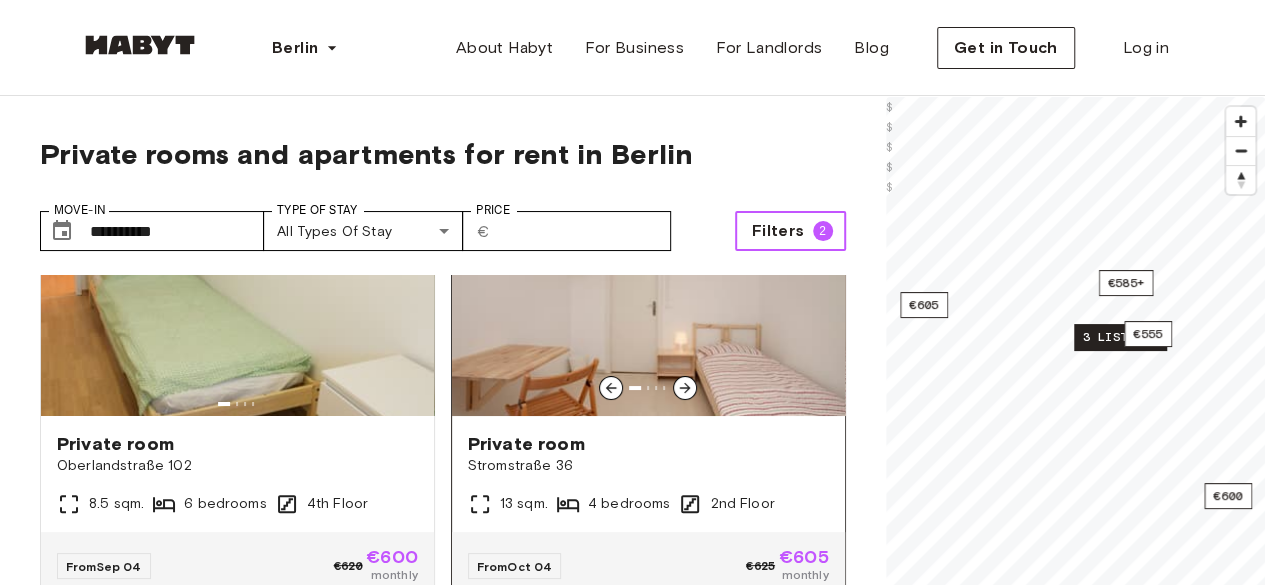 click at bounding box center [648, 296] 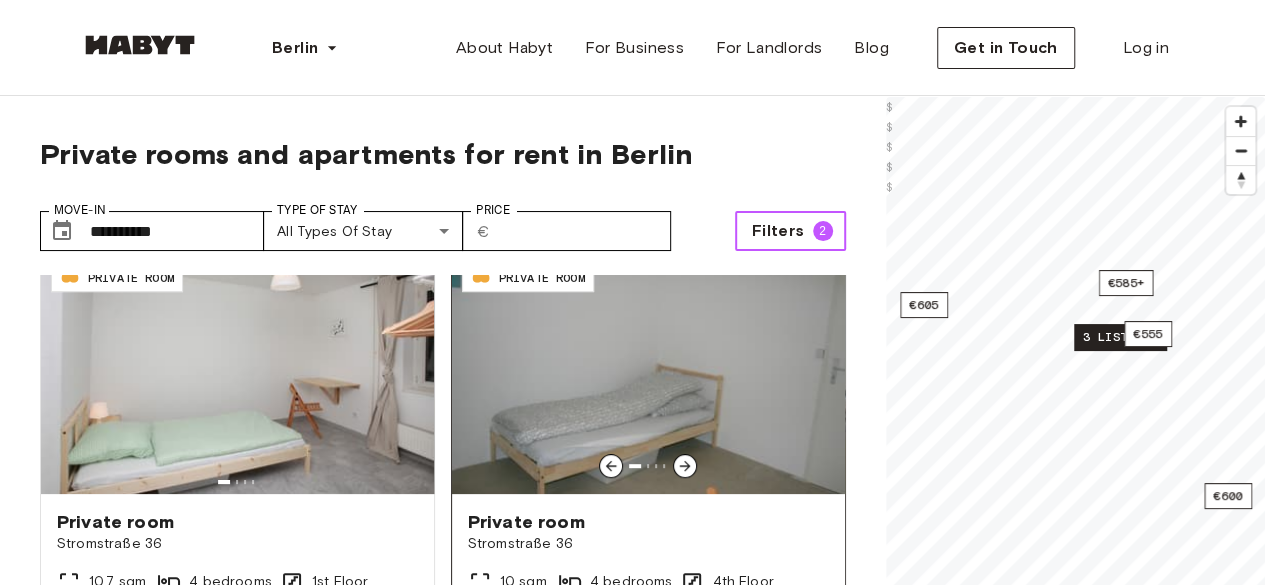 scroll, scrollTop: 600, scrollLeft: 0, axis: vertical 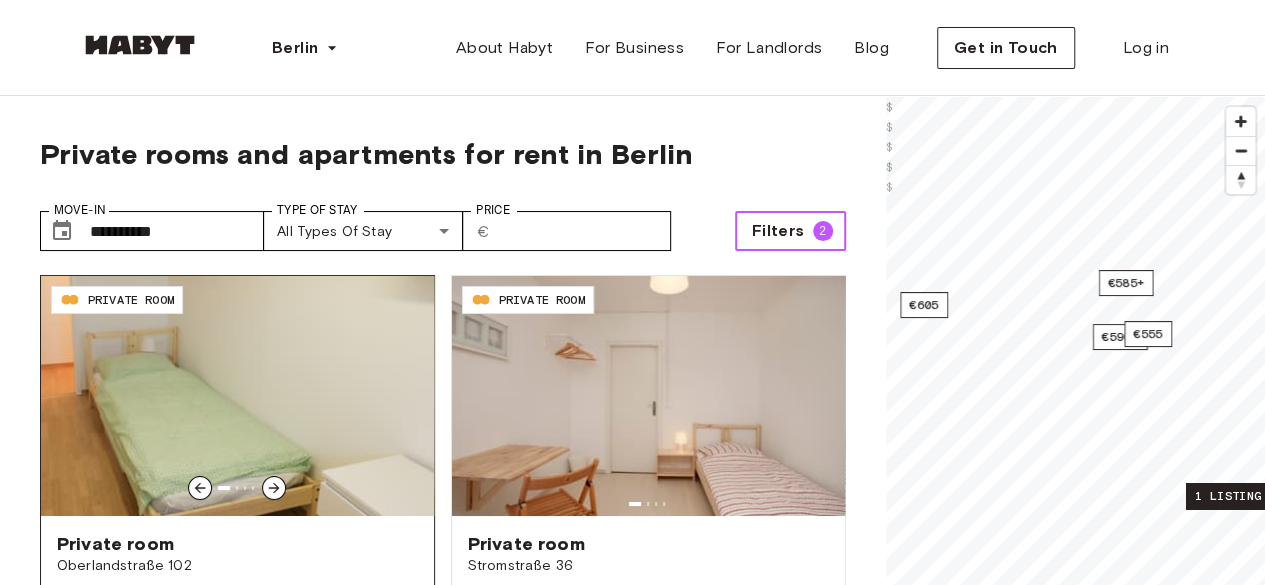 click at bounding box center (237, 396) 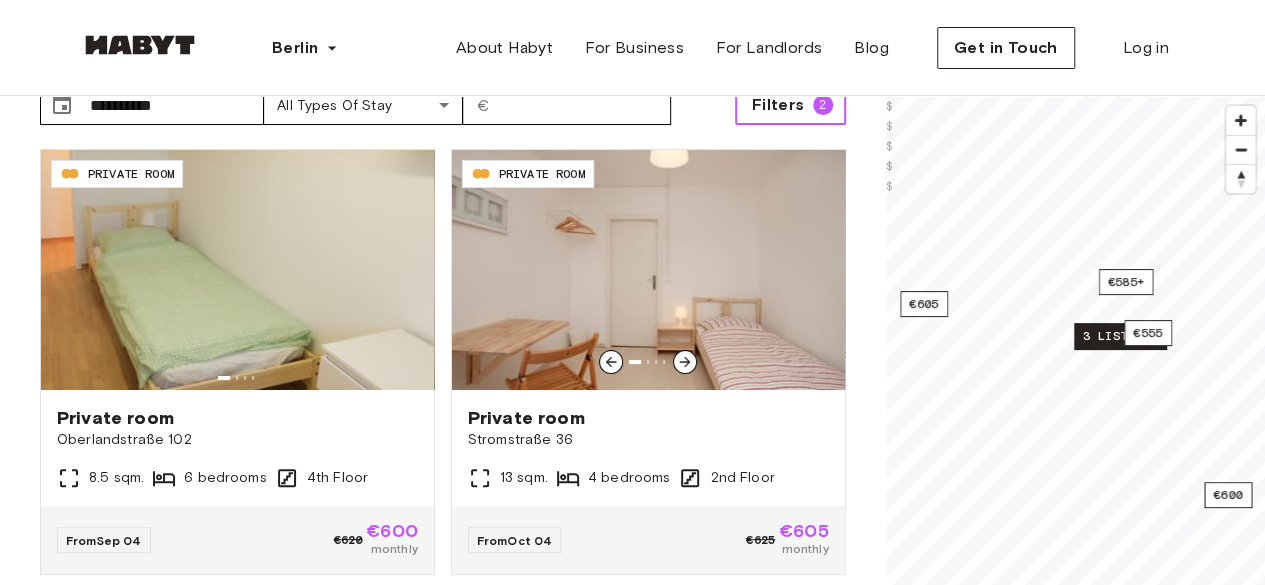 scroll, scrollTop: 0, scrollLeft: 0, axis: both 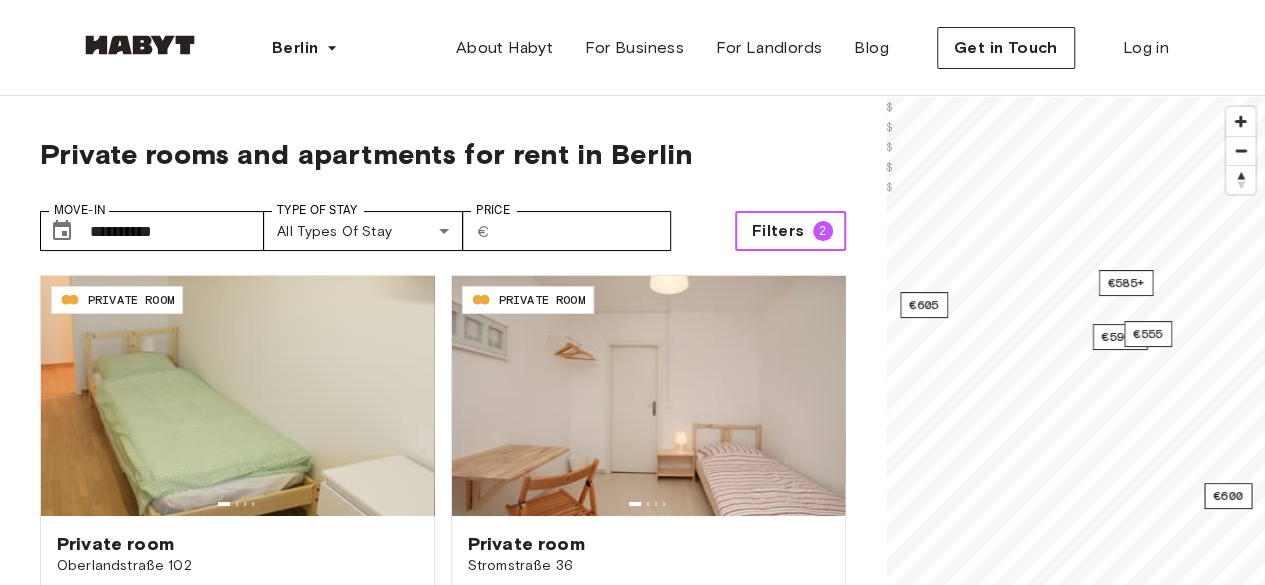 click on "Filters" at bounding box center (778, 231) 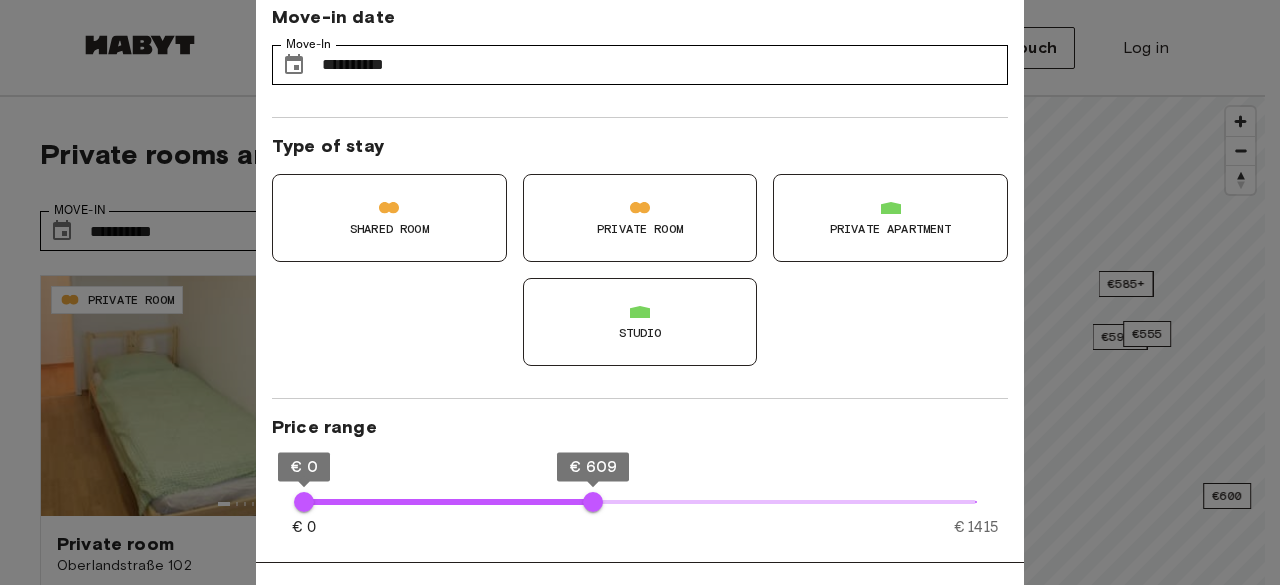 type on "***" 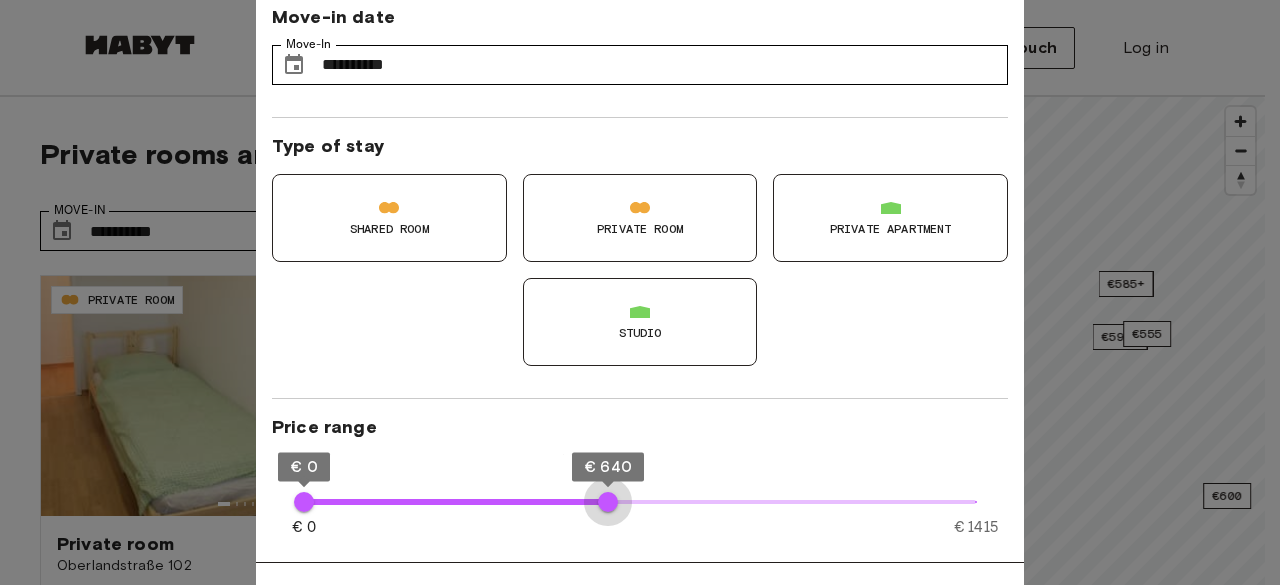 click on "€ 640" at bounding box center (608, 502) 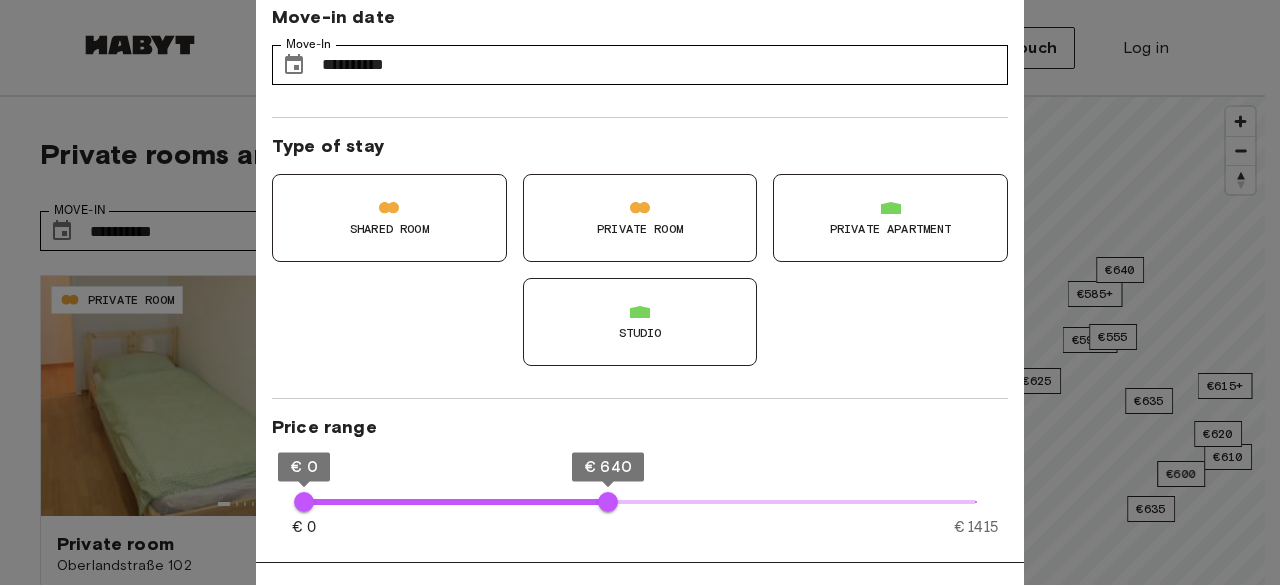 type on "**" 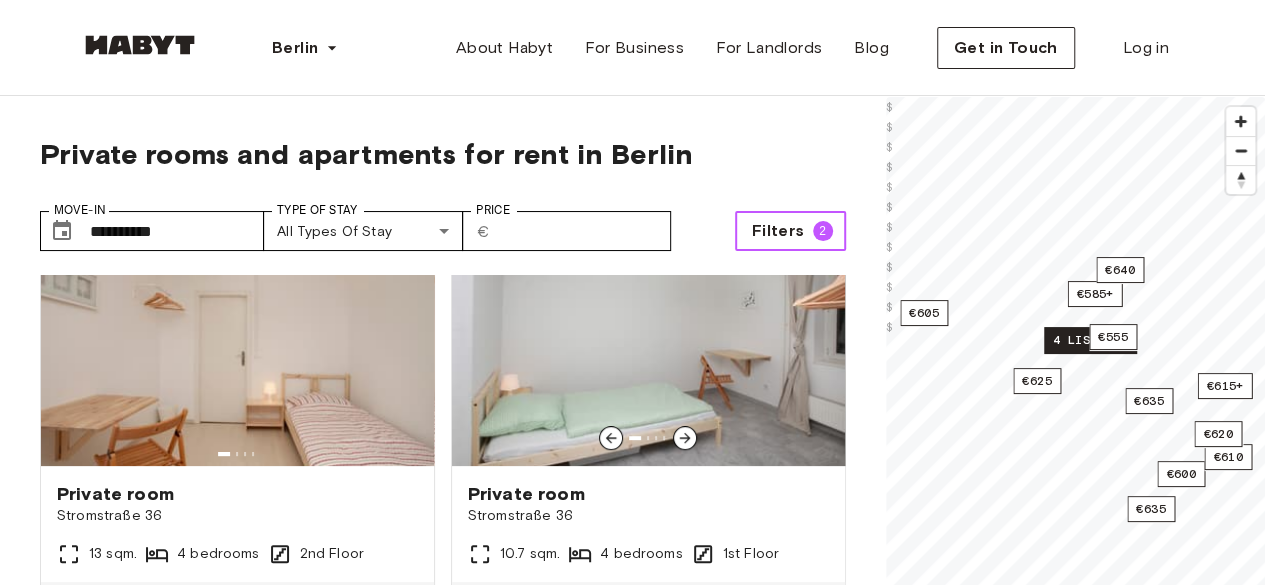 scroll, scrollTop: 700, scrollLeft: 0, axis: vertical 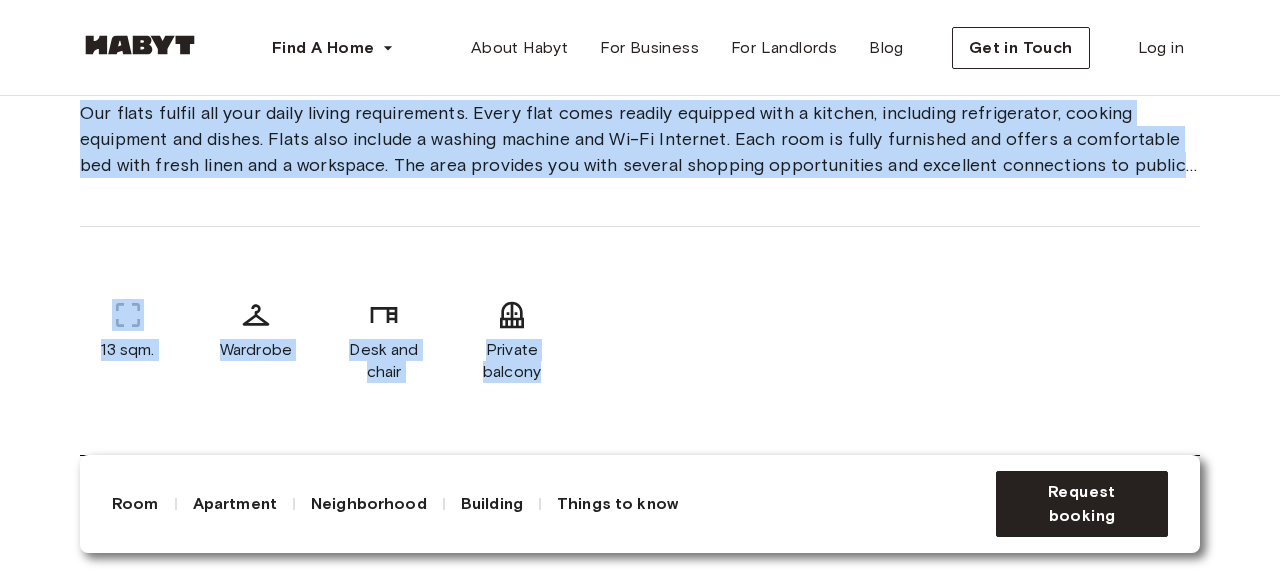 drag, startPoint x: 78, startPoint y: 112, endPoint x: 568, endPoint y: 384, distance: 560.43195 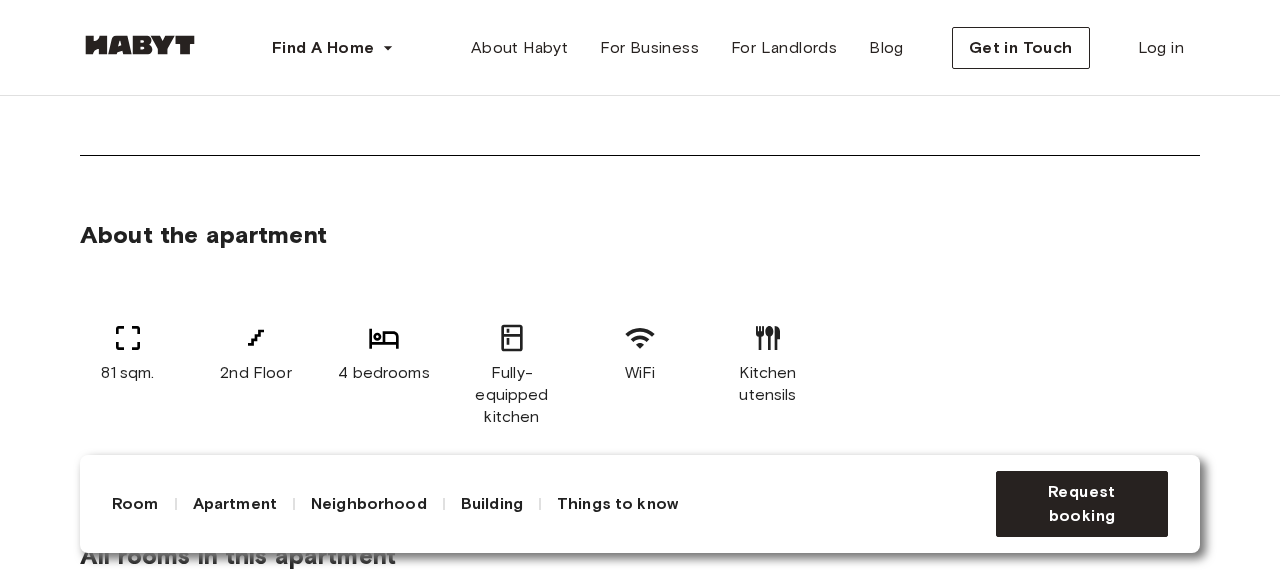scroll, scrollTop: 1300, scrollLeft: 0, axis: vertical 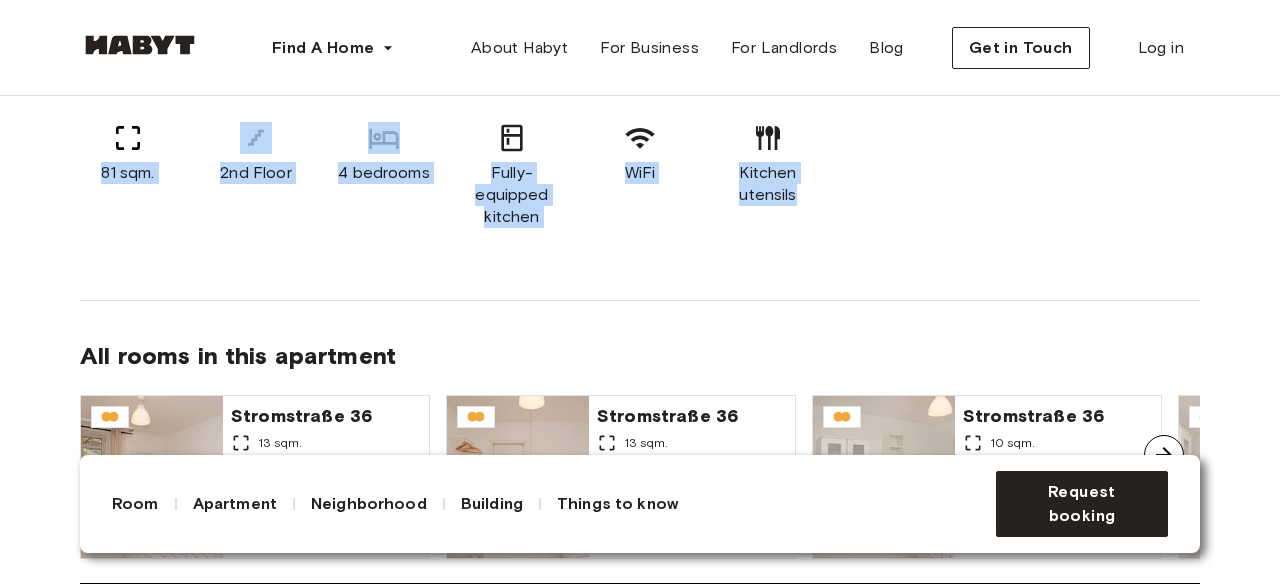 drag, startPoint x: 69, startPoint y: 156, endPoint x: 900, endPoint y: 260, distance: 837.48254 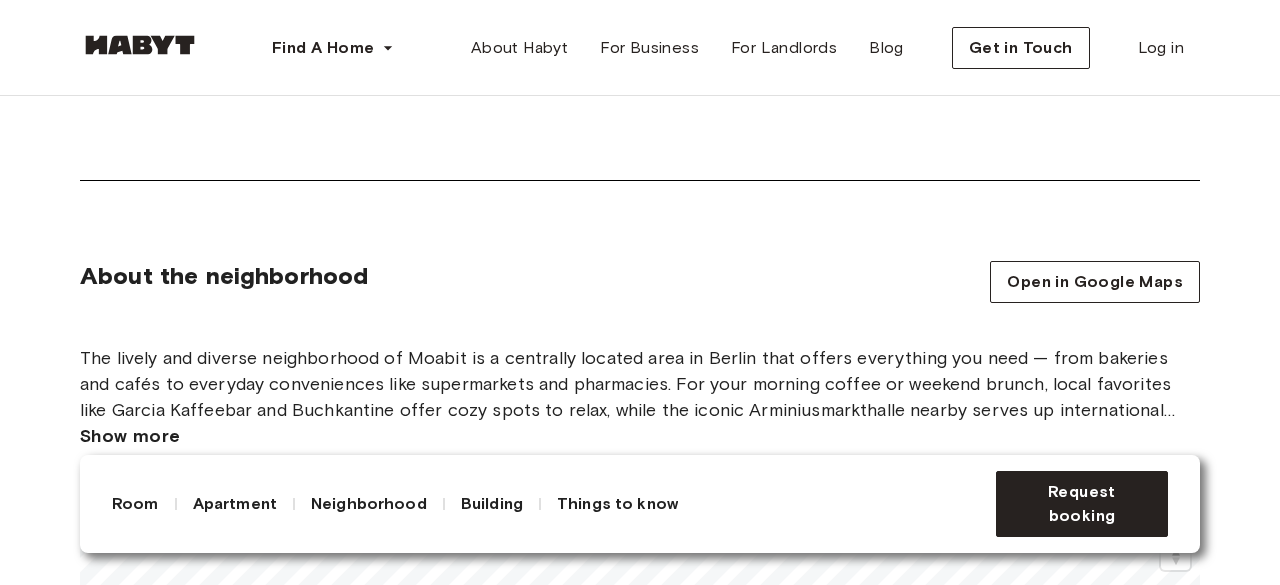 scroll, scrollTop: 2500, scrollLeft: 0, axis: vertical 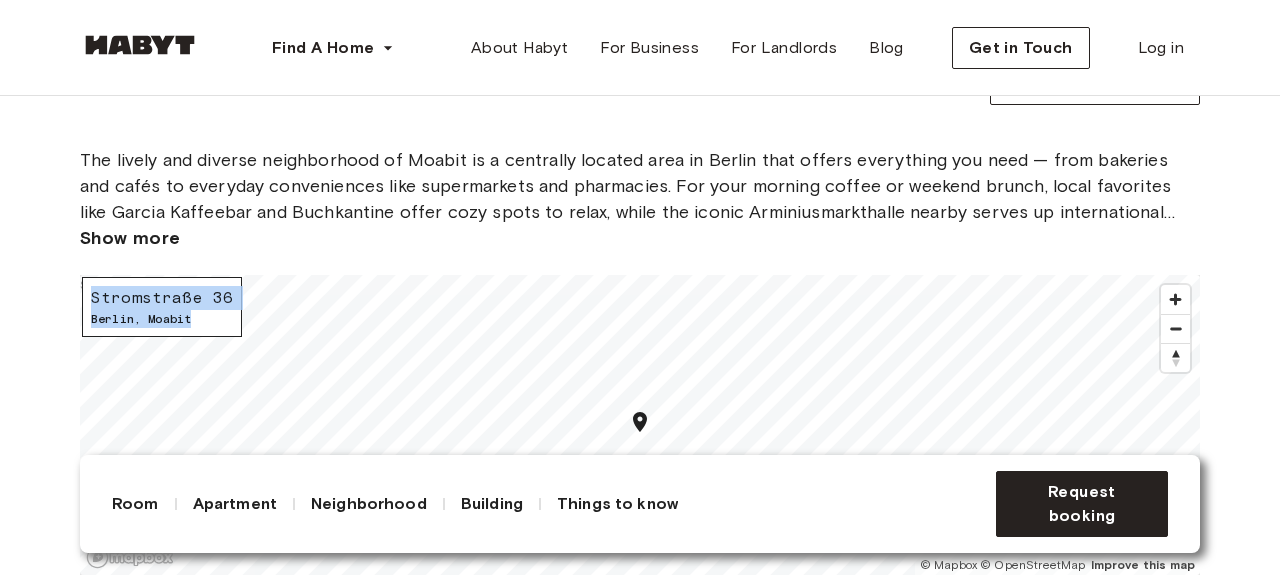 drag, startPoint x: 205, startPoint y: 323, endPoint x: 82, endPoint y: 297, distance: 125.71794 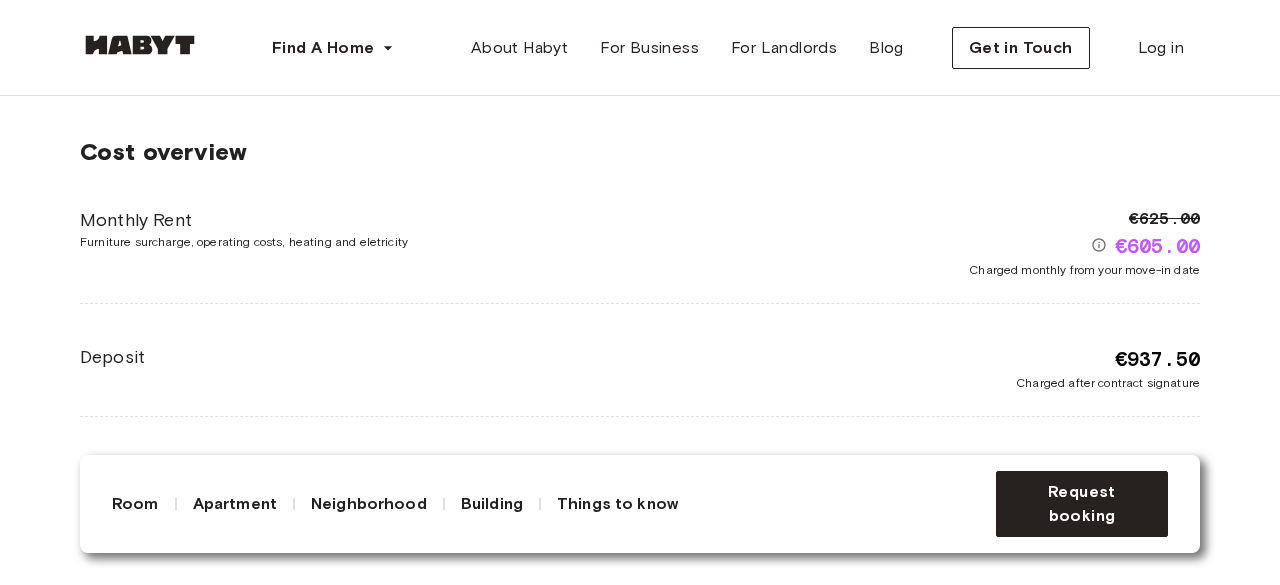 scroll, scrollTop: 3700, scrollLeft: 0, axis: vertical 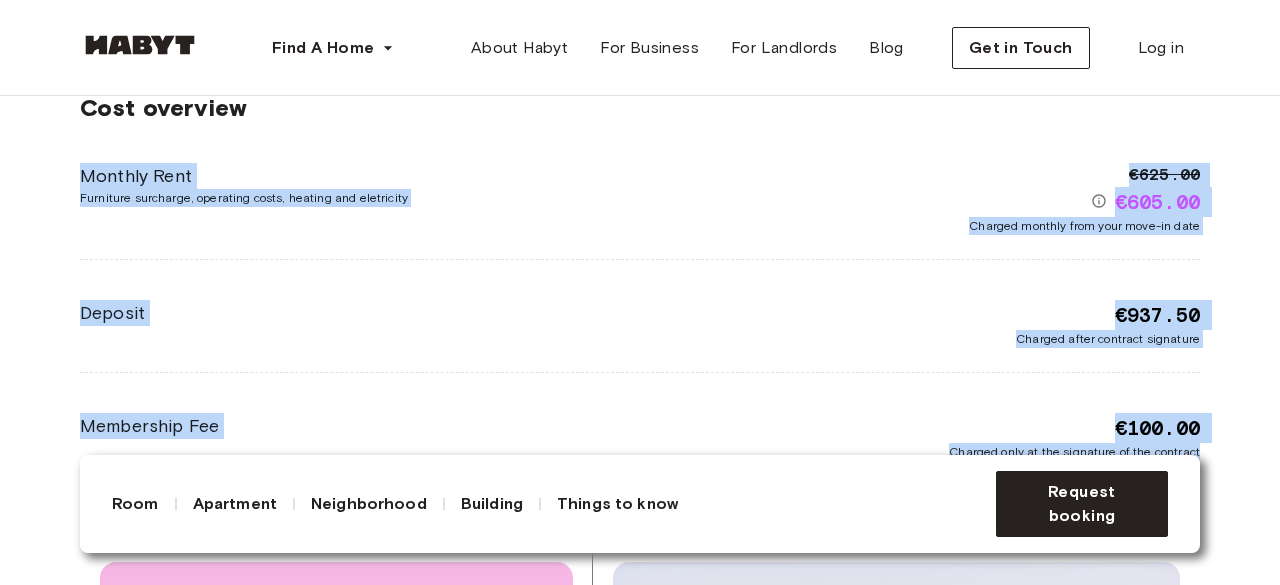 drag, startPoint x: 70, startPoint y: 170, endPoint x: 1216, endPoint y: 451, distance: 1179.9479 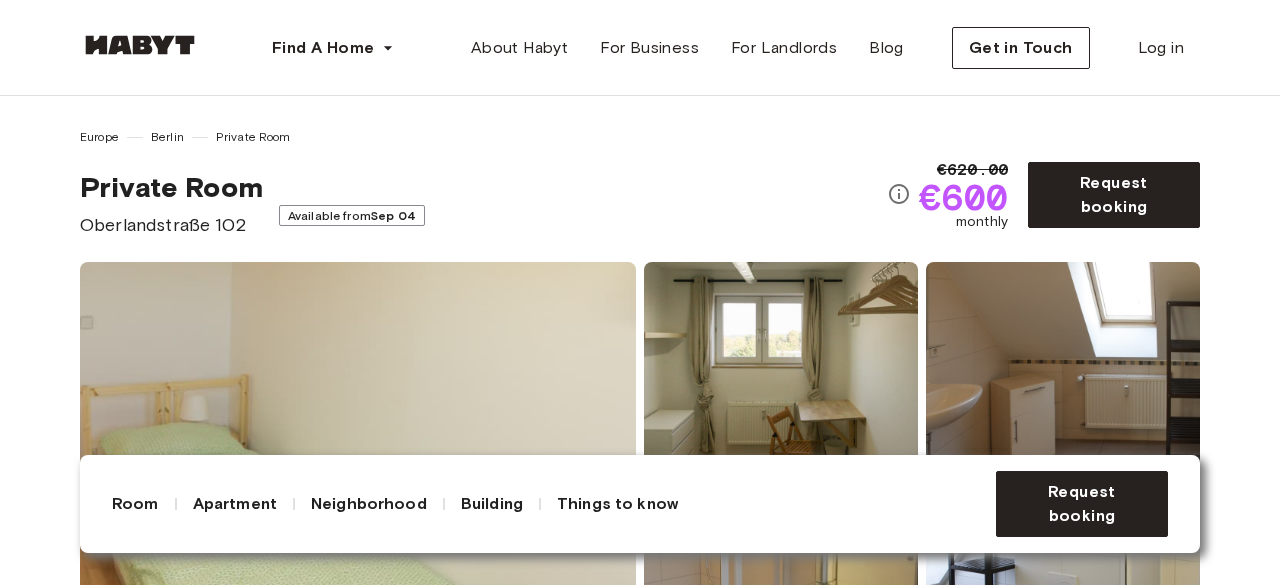 scroll, scrollTop: 300, scrollLeft: 0, axis: vertical 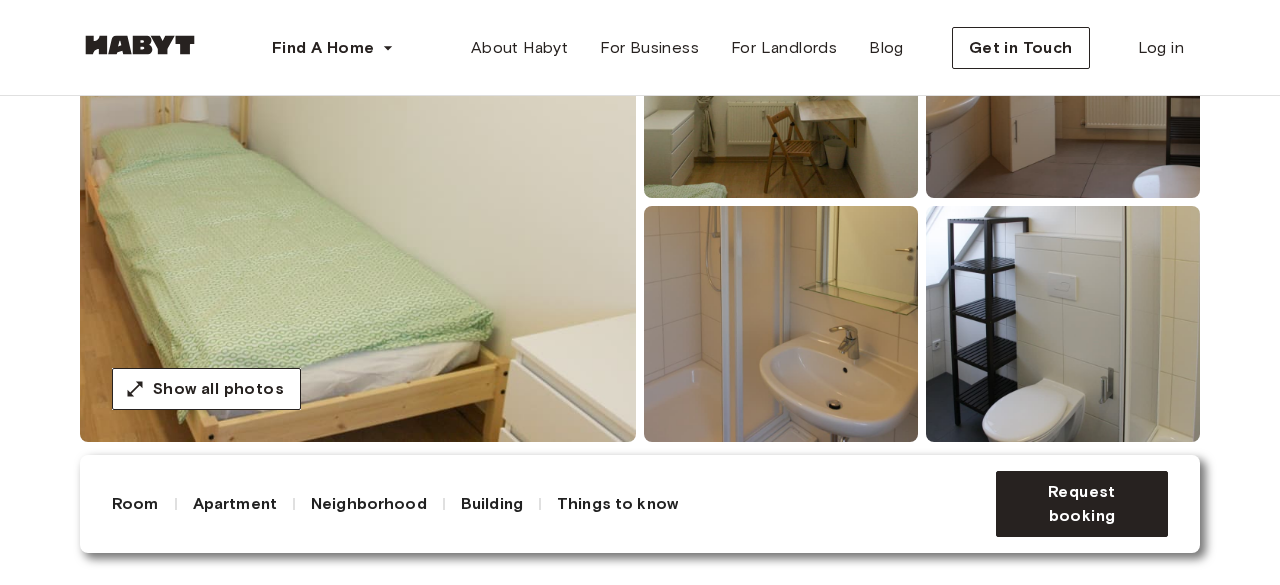 drag, startPoint x: 1070, startPoint y: 238, endPoint x: 1058, endPoint y: 243, distance: 13 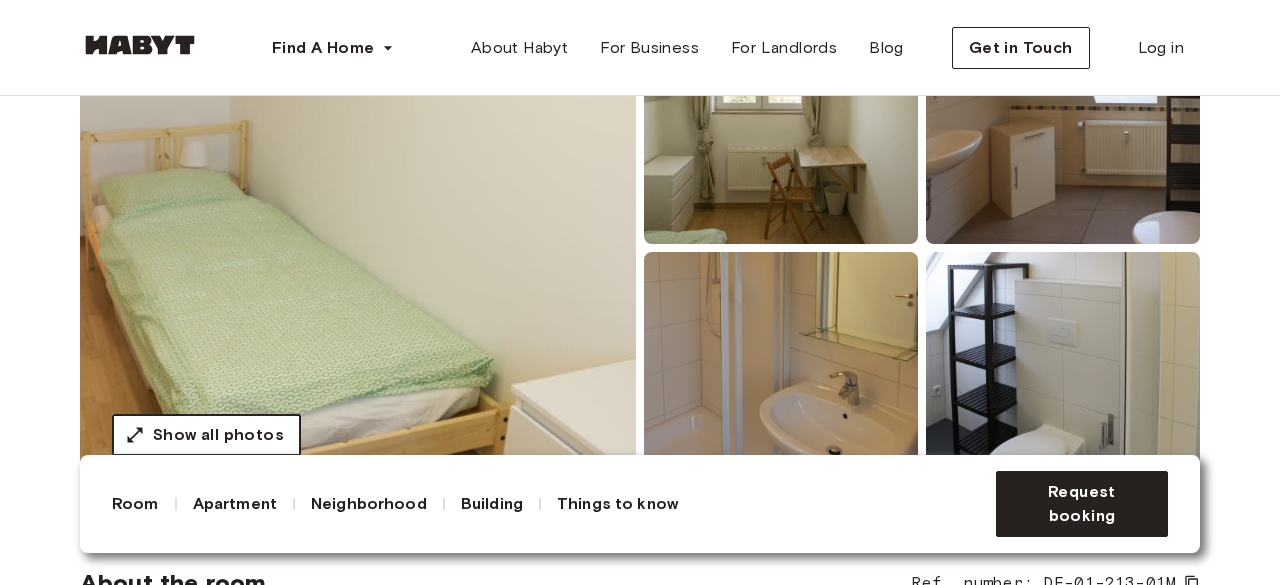 scroll, scrollTop: 300, scrollLeft: 0, axis: vertical 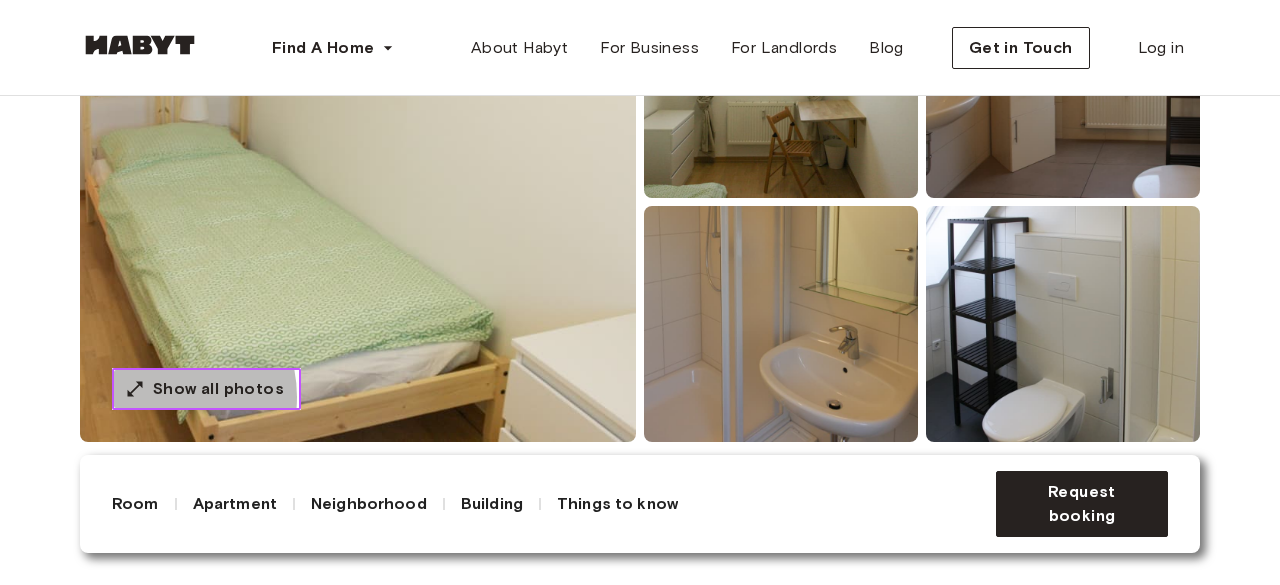 click on "Show all photos" at bounding box center [218, 389] 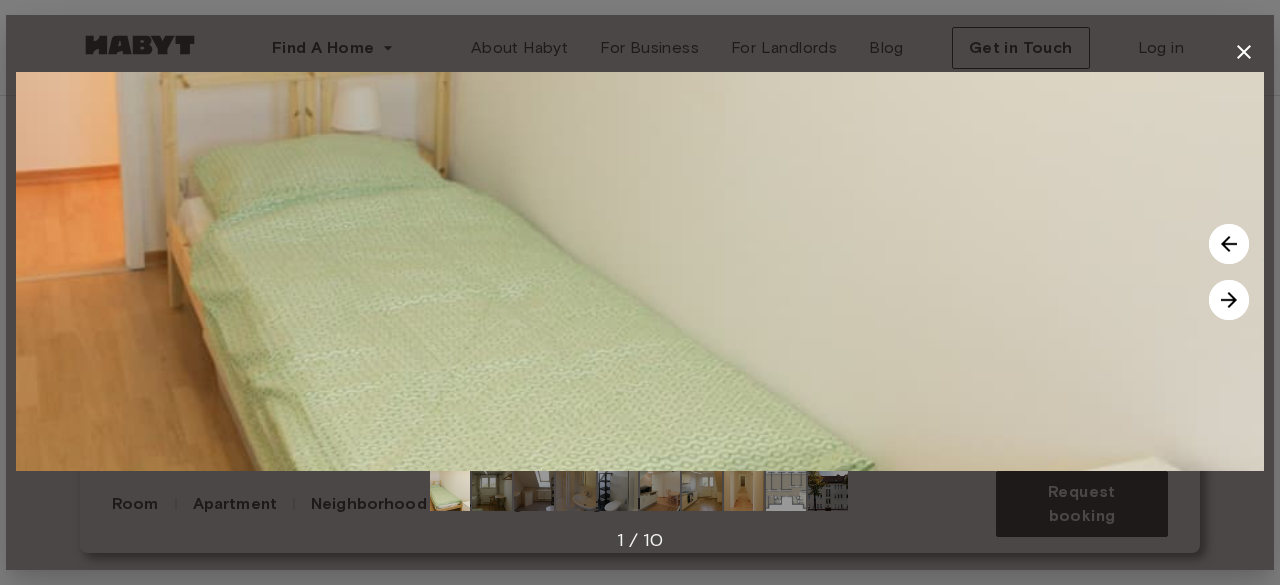 click at bounding box center [1229, 300] 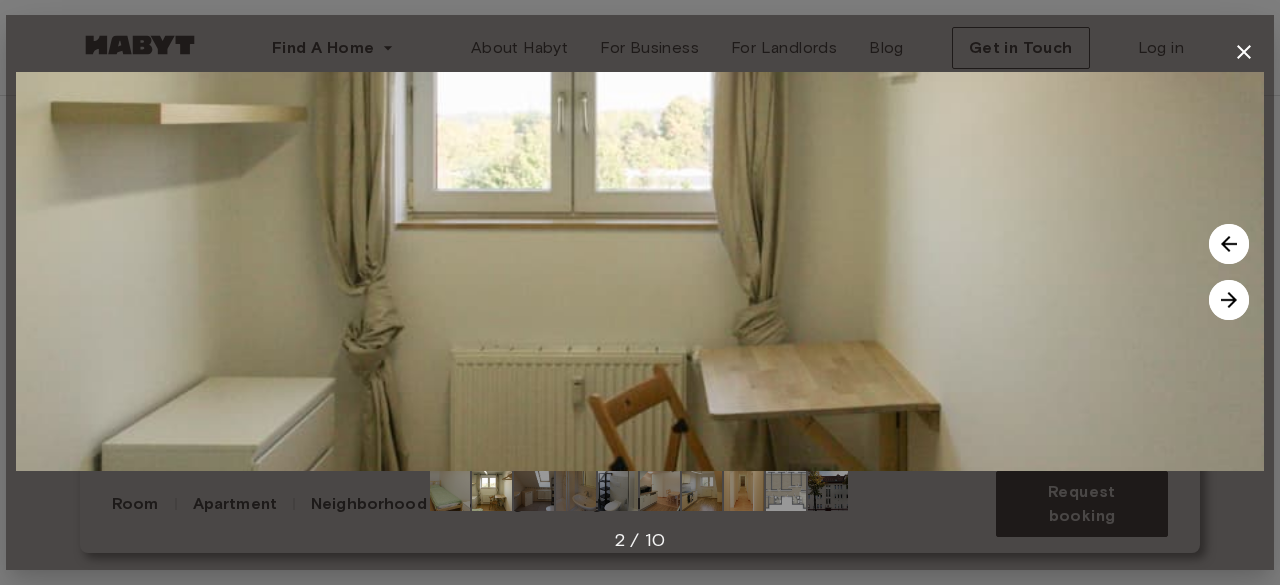 click at bounding box center [1229, 300] 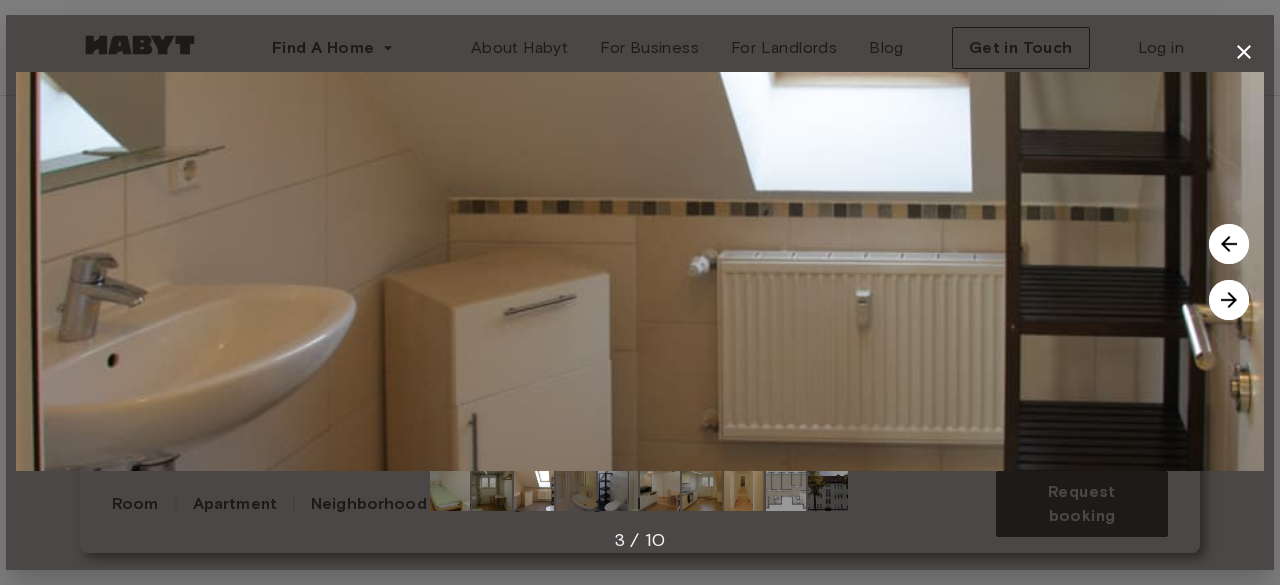 click at bounding box center (1229, 300) 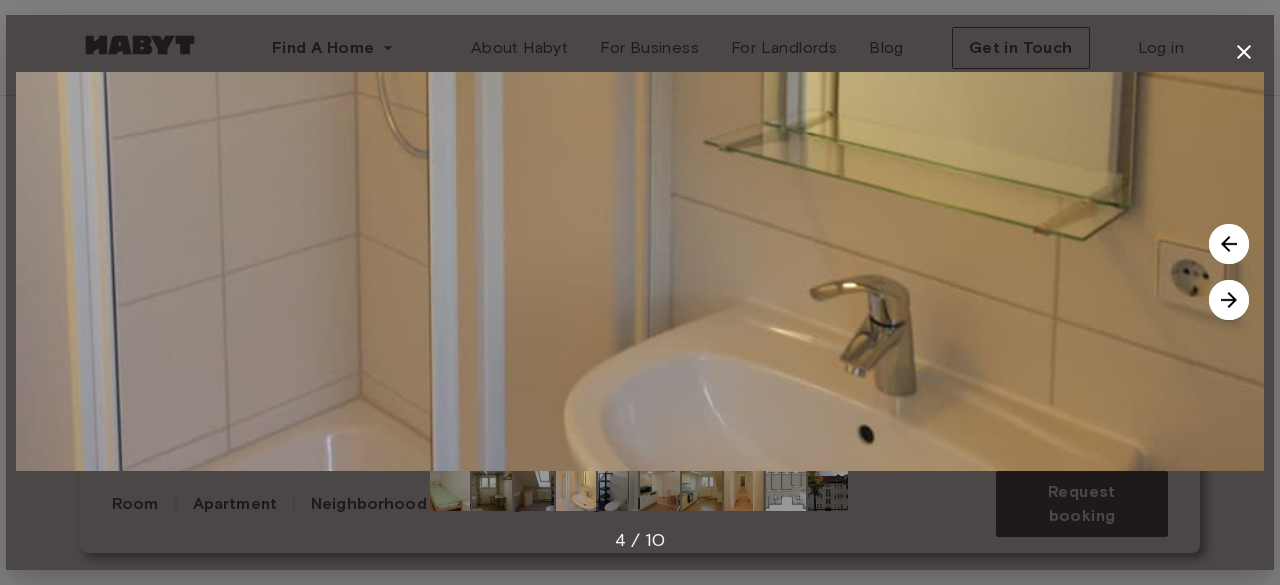 click at bounding box center (1229, 300) 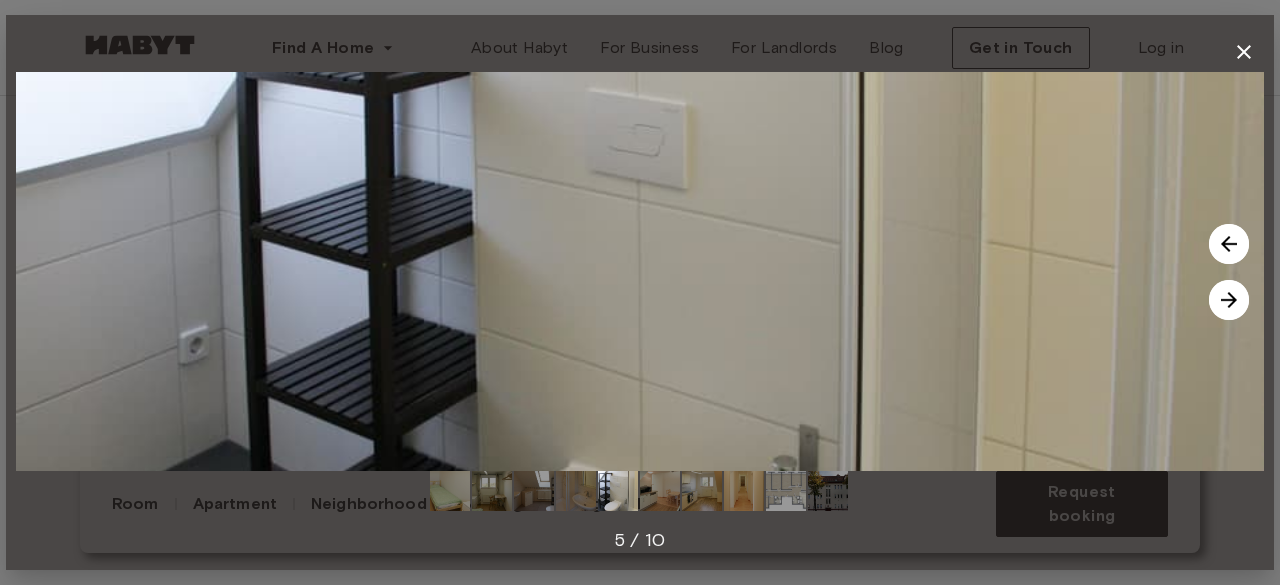 click at bounding box center (640, 271) 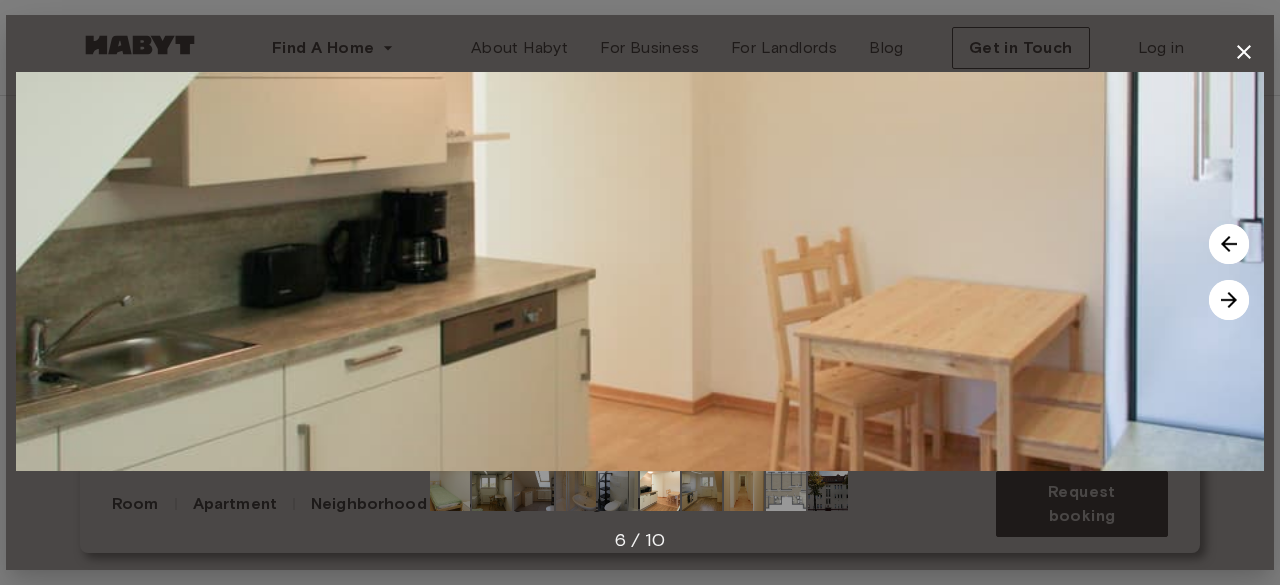 click at bounding box center [1229, 300] 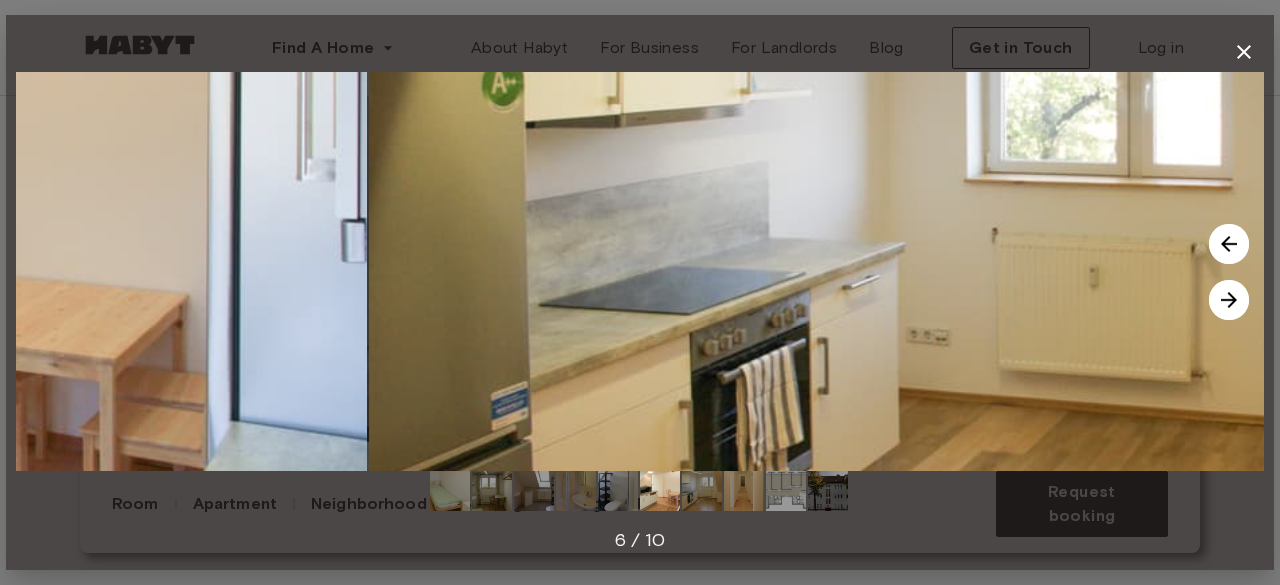 click at bounding box center [1229, 300] 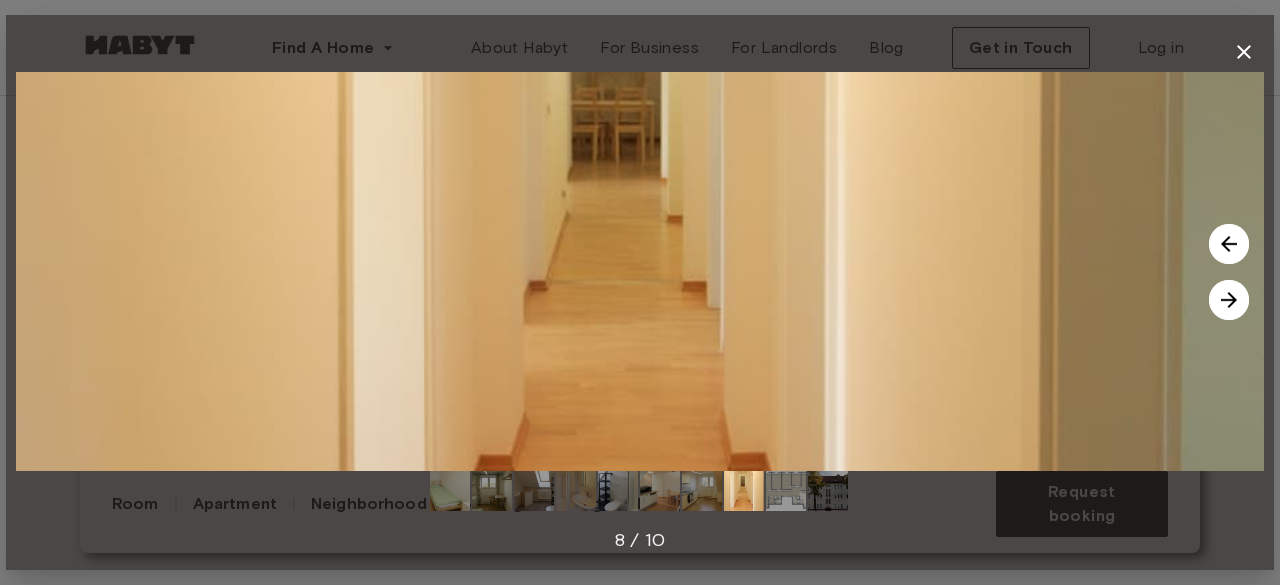click at bounding box center [1229, 300] 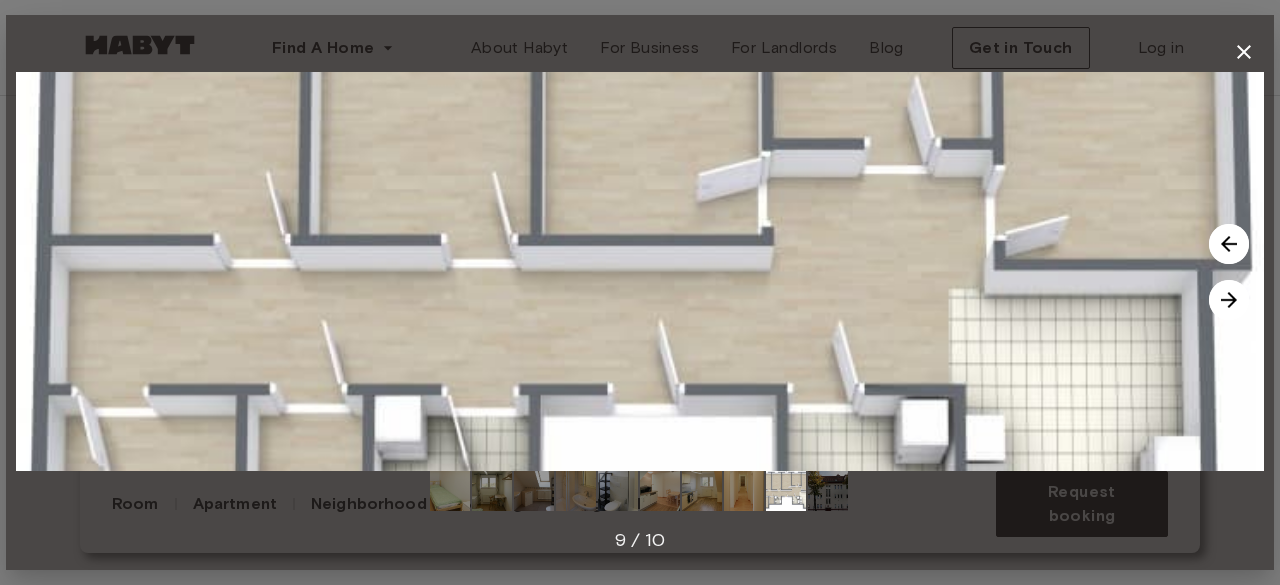 click at bounding box center [1229, 300] 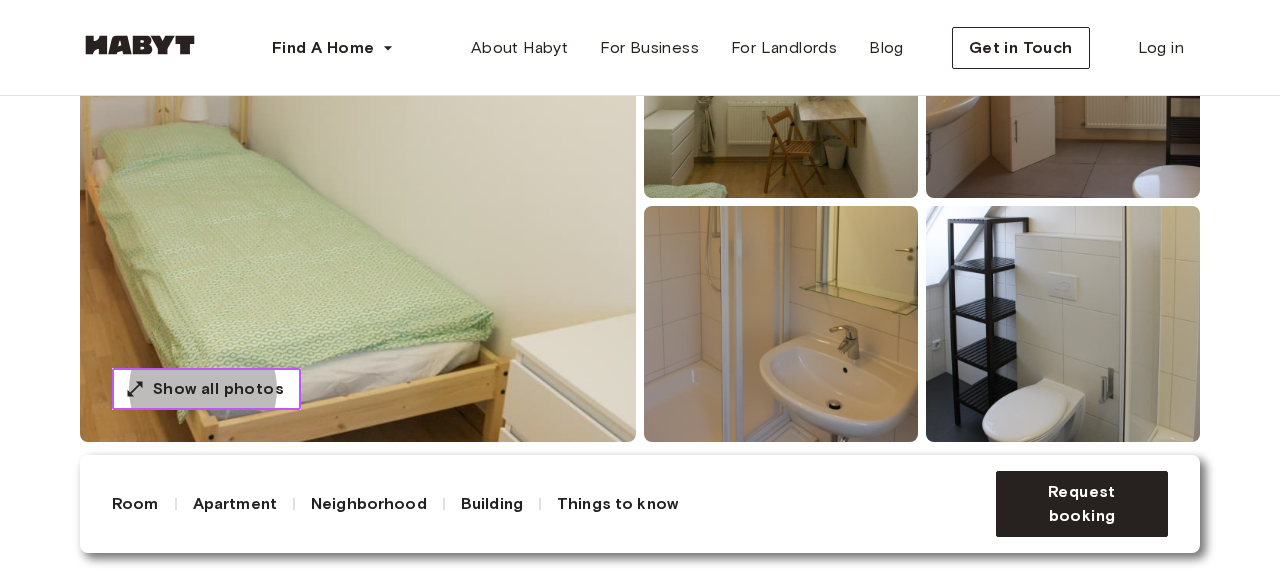 type 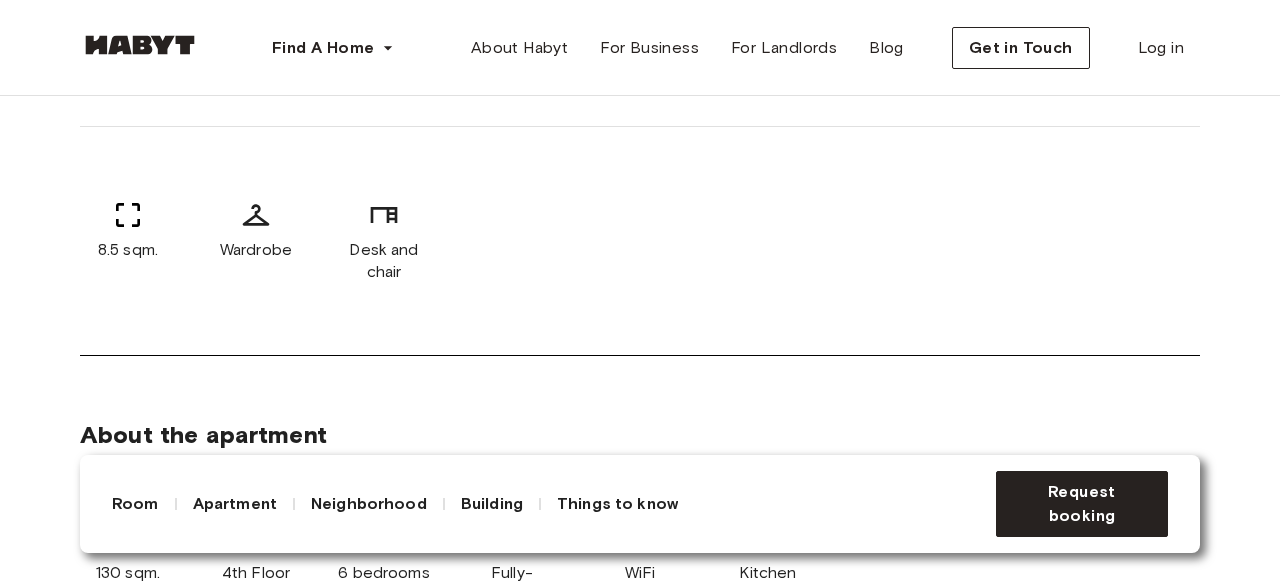 scroll, scrollTop: 800, scrollLeft: 0, axis: vertical 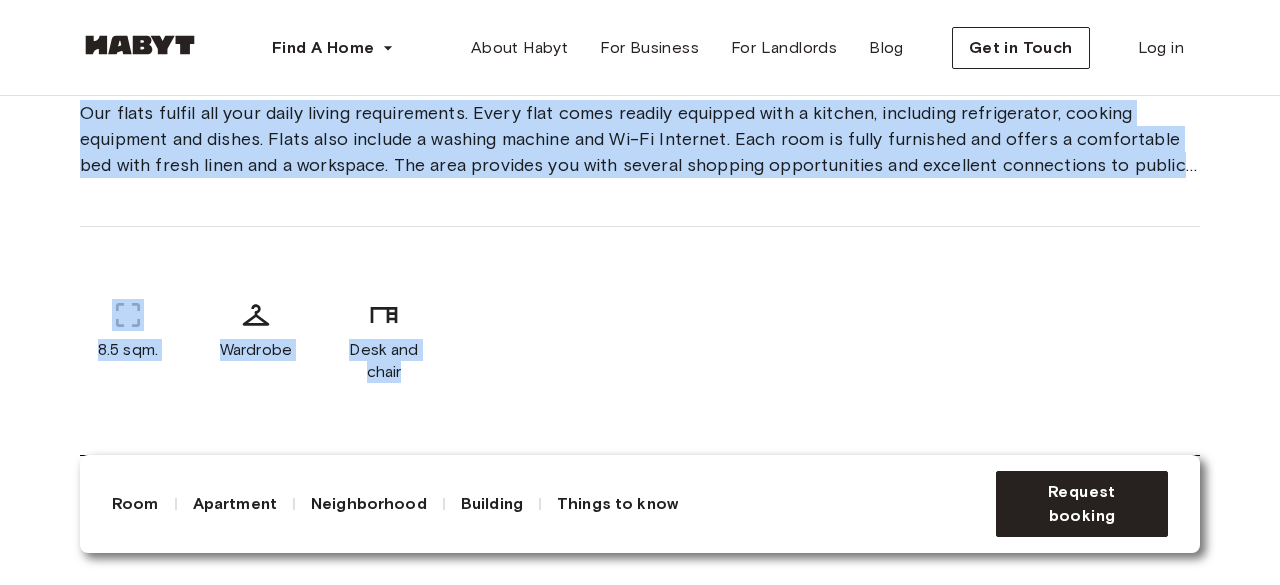 drag, startPoint x: 70, startPoint y: 104, endPoint x: 426, endPoint y: 368, distance: 443.2065 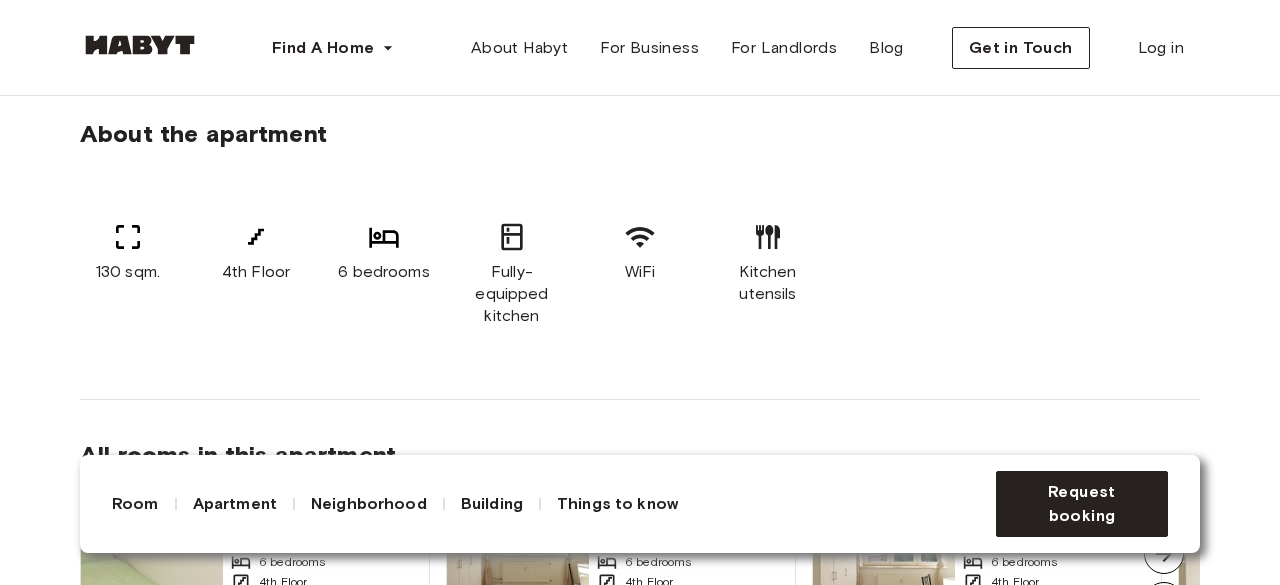 scroll, scrollTop: 1300, scrollLeft: 0, axis: vertical 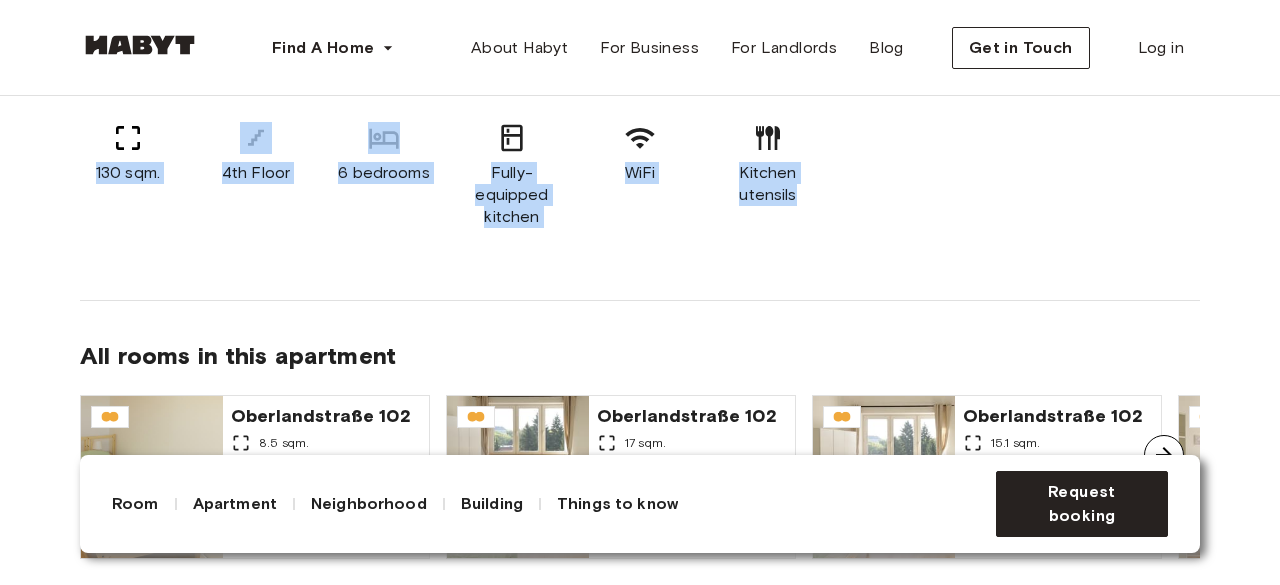 drag, startPoint x: 64, startPoint y: 161, endPoint x: 816, endPoint y: 274, distance: 760.4426 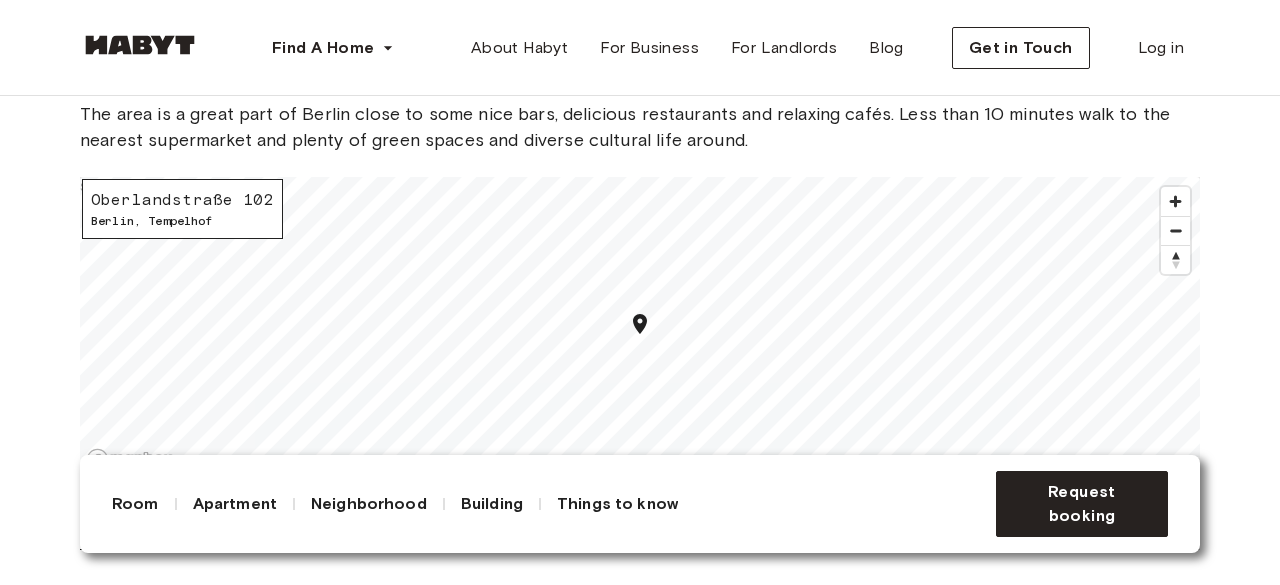scroll, scrollTop: 1900, scrollLeft: 0, axis: vertical 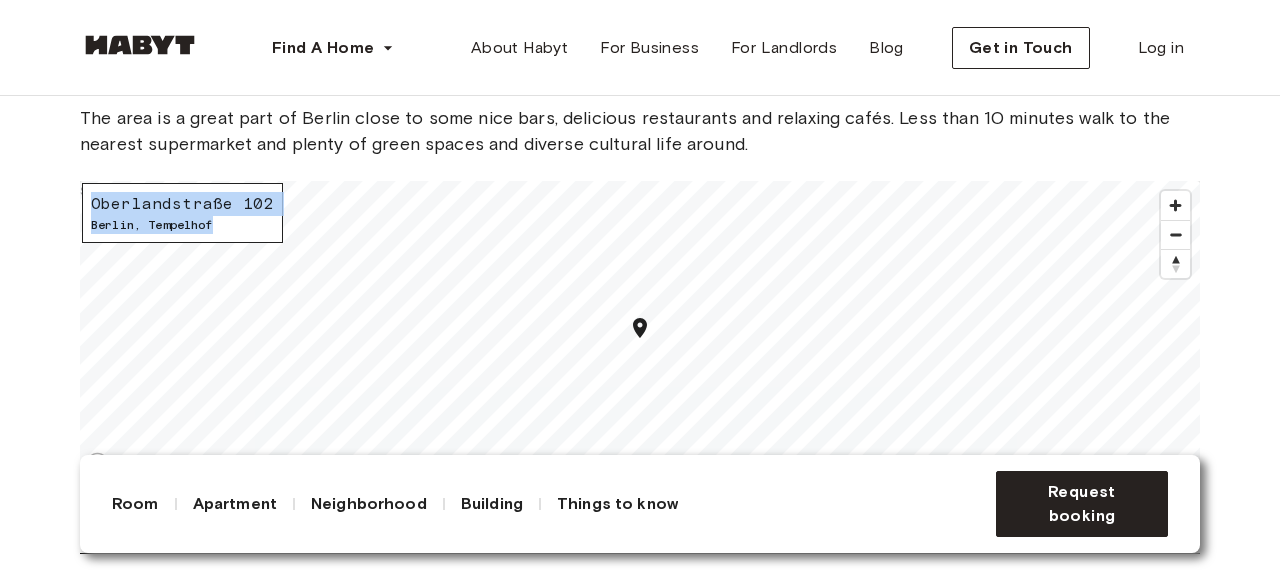 drag, startPoint x: 218, startPoint y: 221, endPoint x: 90, endPoint y: 197, distance: 130.23056 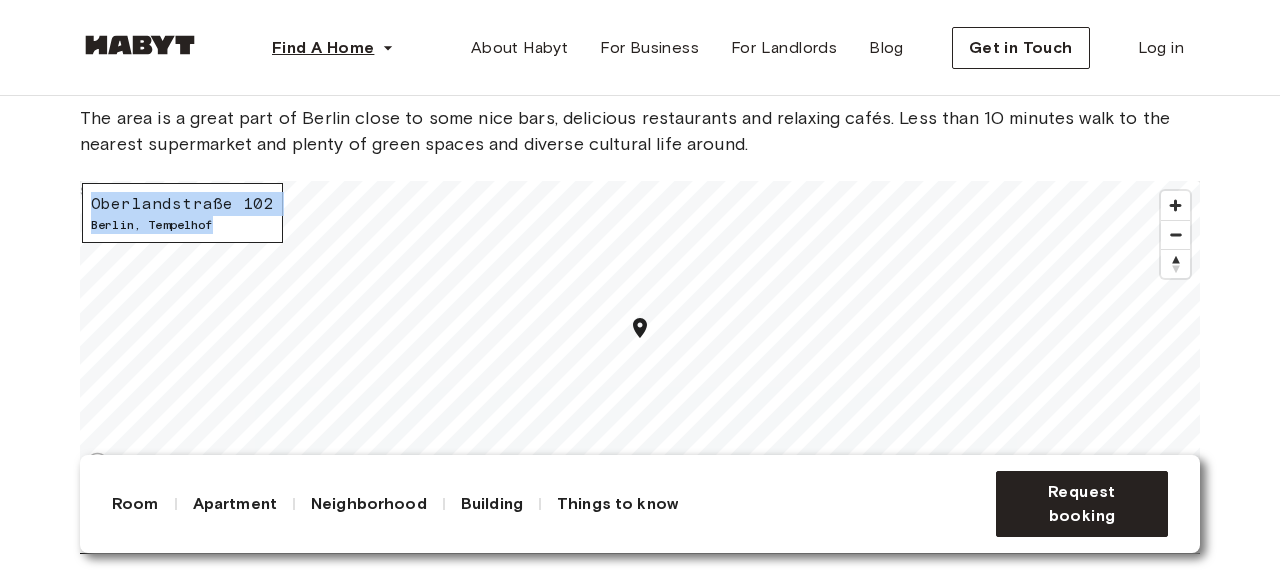 copy on "Oberlandstraße 102 Berlin ,   Tempelhof" 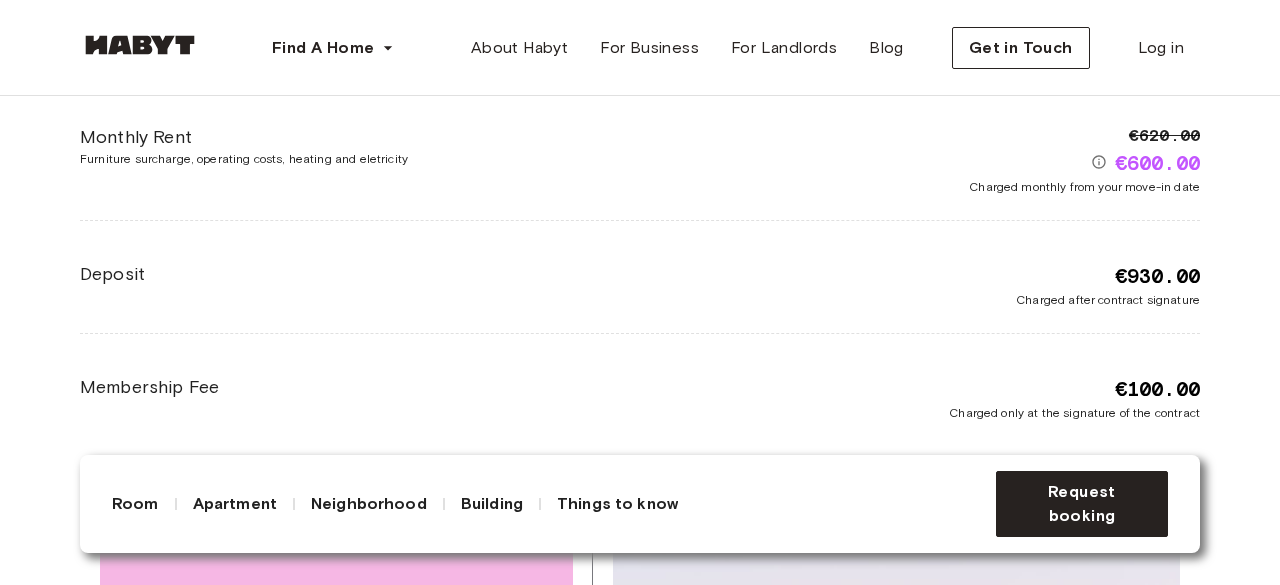 scroll, scrollTop: 3000, scrollLeft: 0, axis: vertical 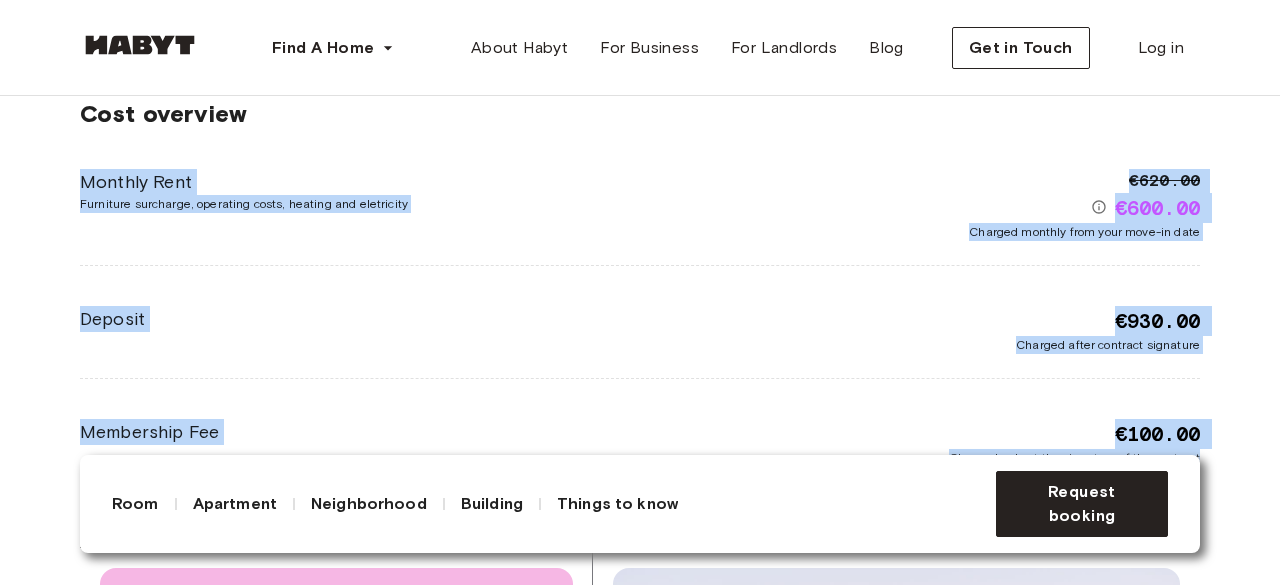 drag, startPoint x: 70, startPoint y: 157, endPoint x: 1239, endPoint y: 453, distance: 1205.8926 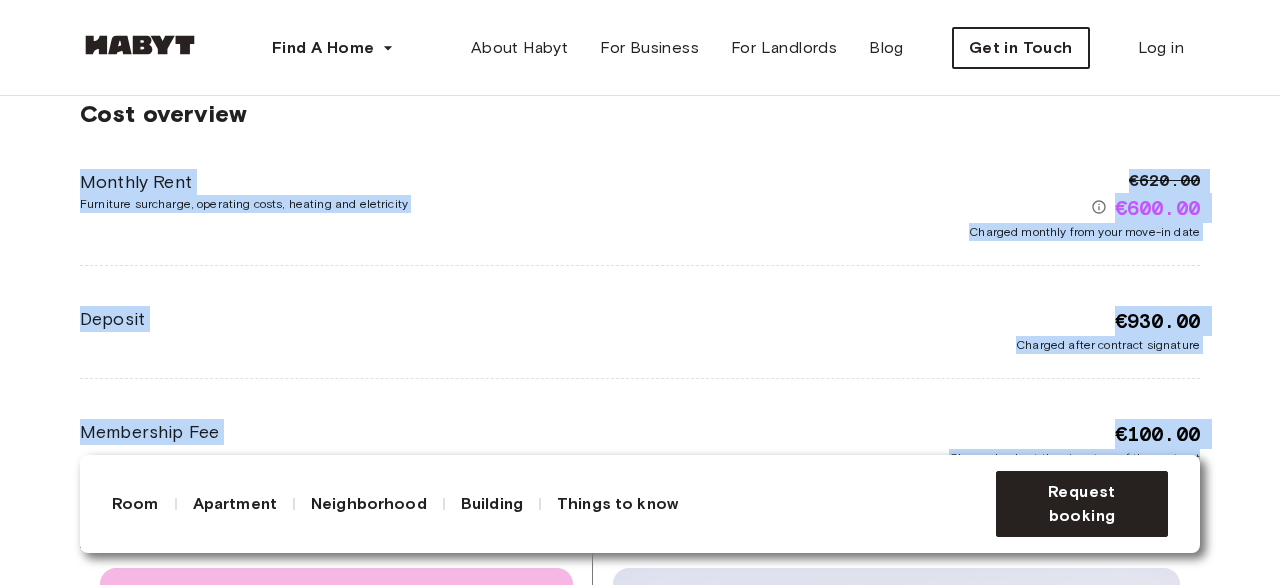 copy on "Monthly Rent Furniture surcharge, operating costs, heating and eletricity €620.00 €600.00 Charged monthly from your move-in date Deposit €930.00 Charged after contract signature Membership Fee €100.00 Charged only at the signature of the contract" 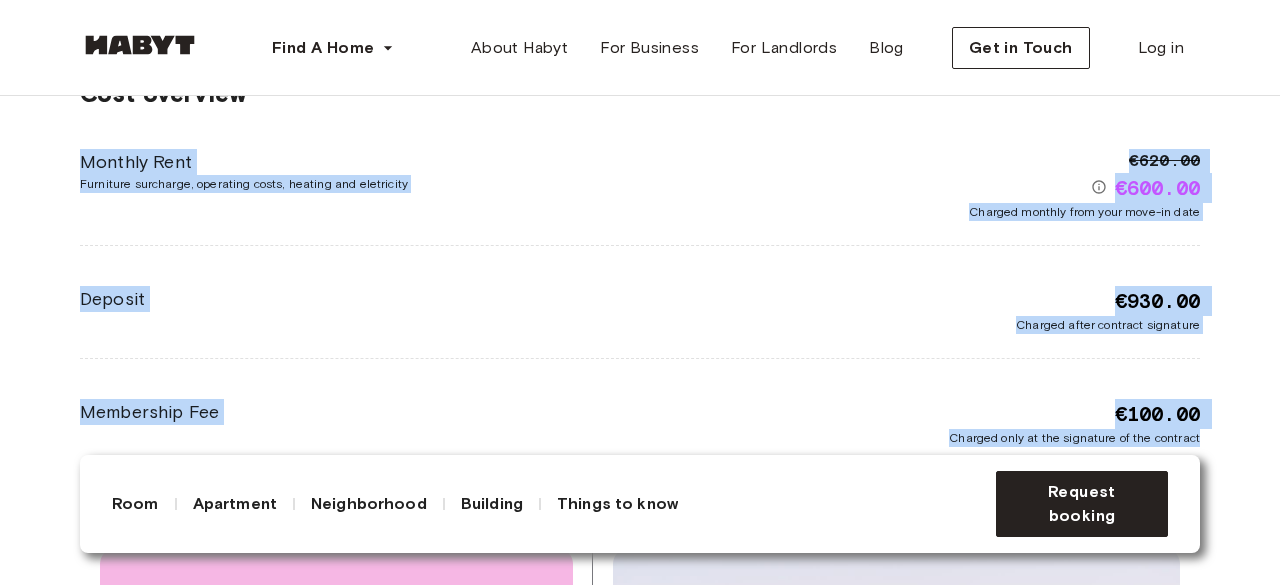 scroll, scrollTop: 3300, scrollLeft: 0, axis: vertical 